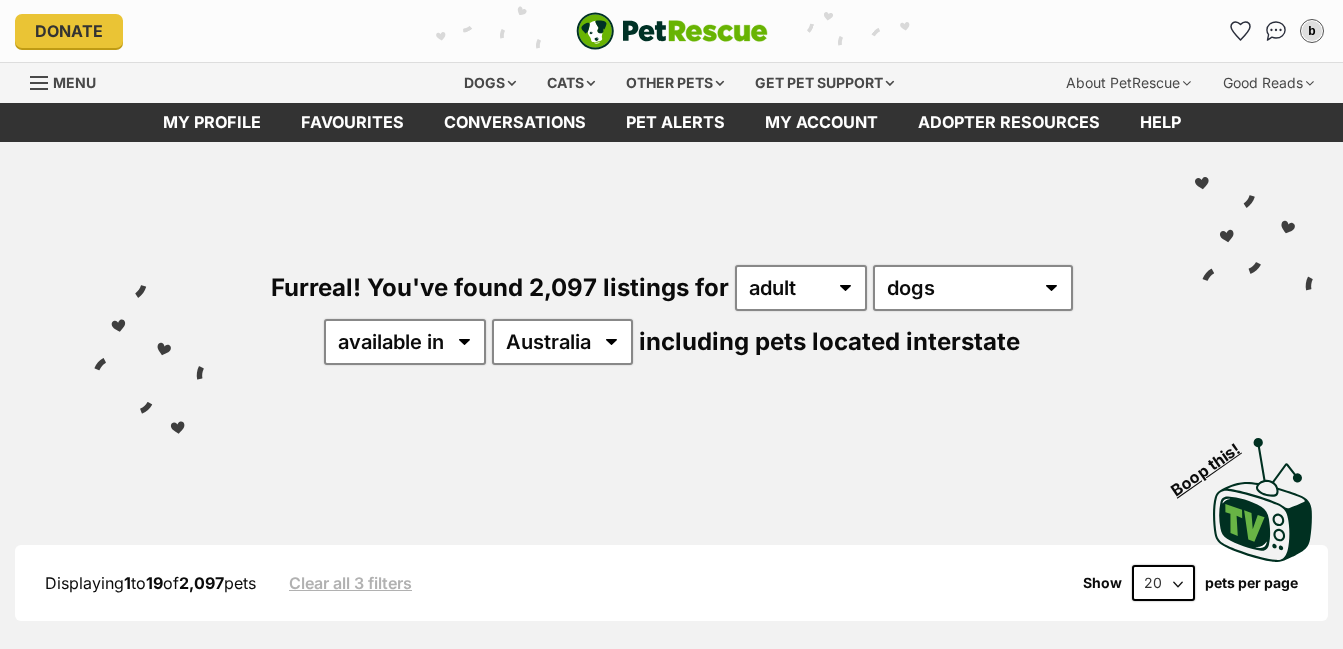 scroll, scrollTop: 0, scrollLeft: 0, axis: both 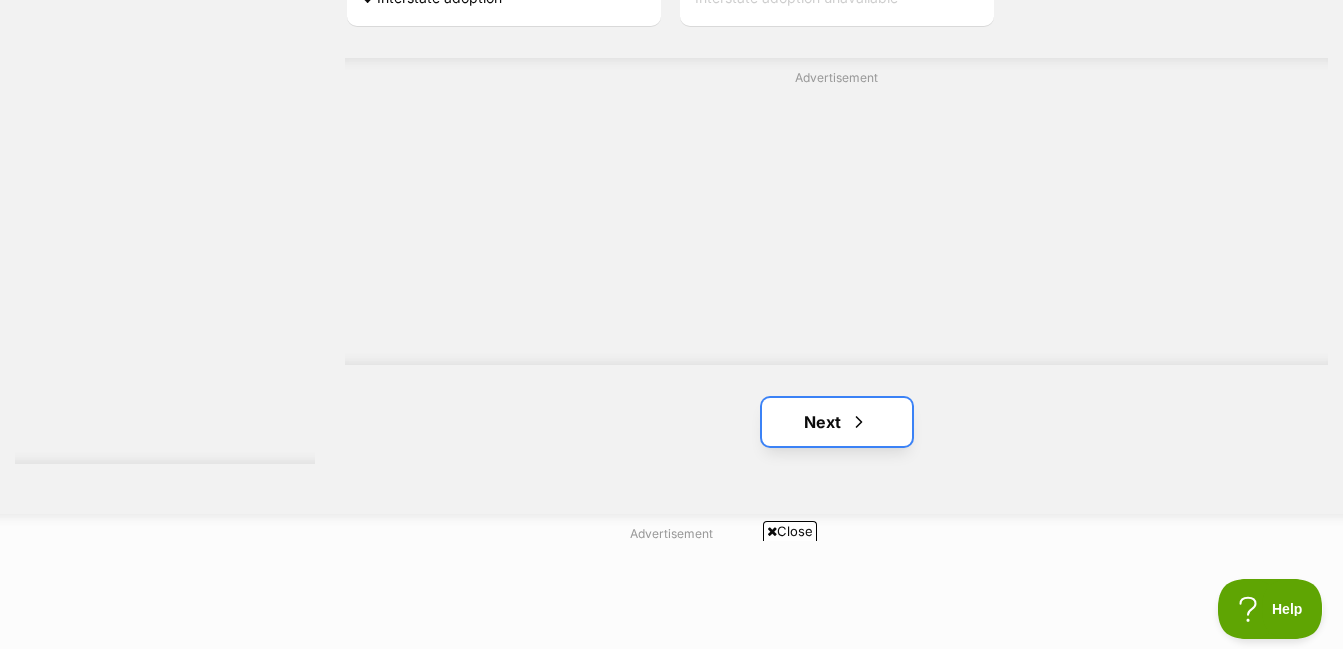click on "Next" at bounding box center [837, 422] 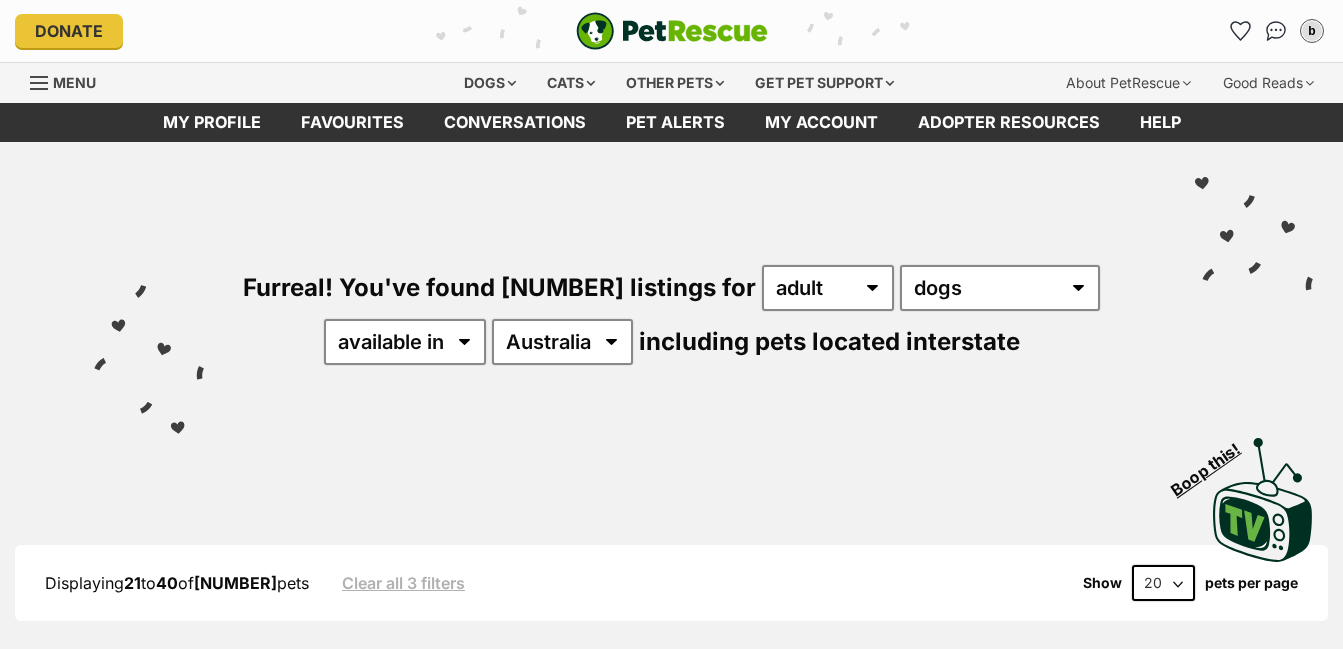 scroll, scrollTop: 0, scrollLeft: 0, axis: both 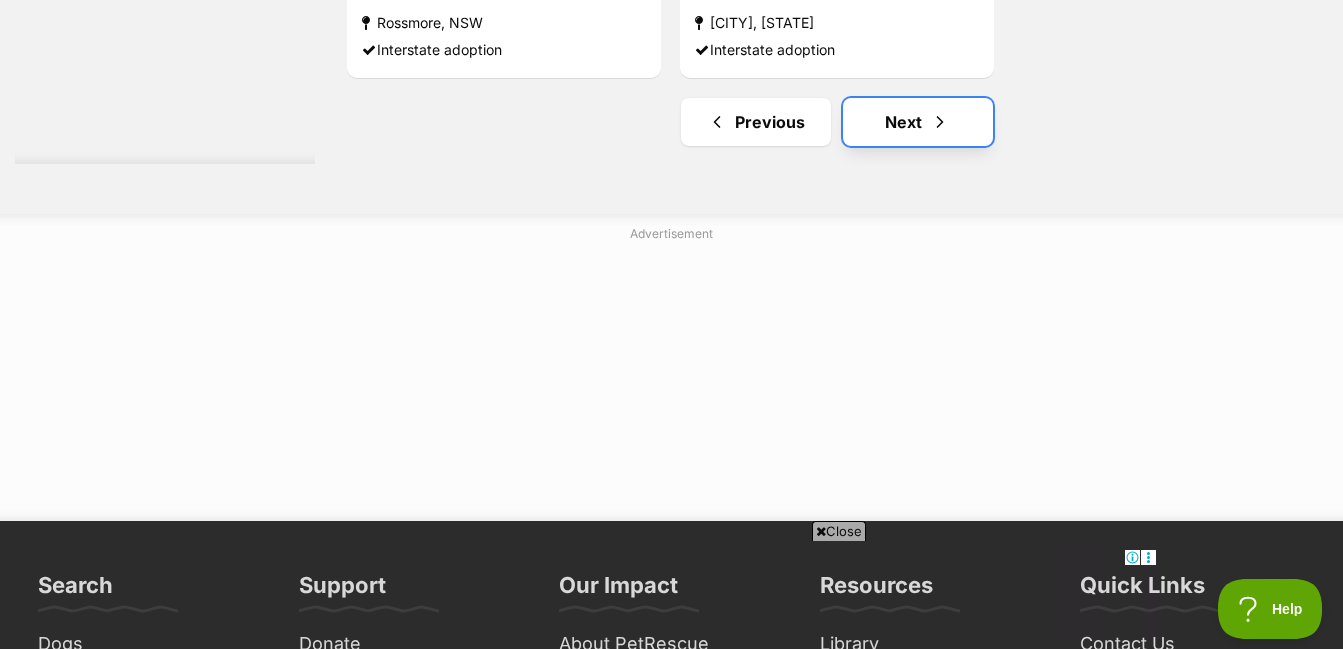 click on "Next" at bounding box center [918, 122] 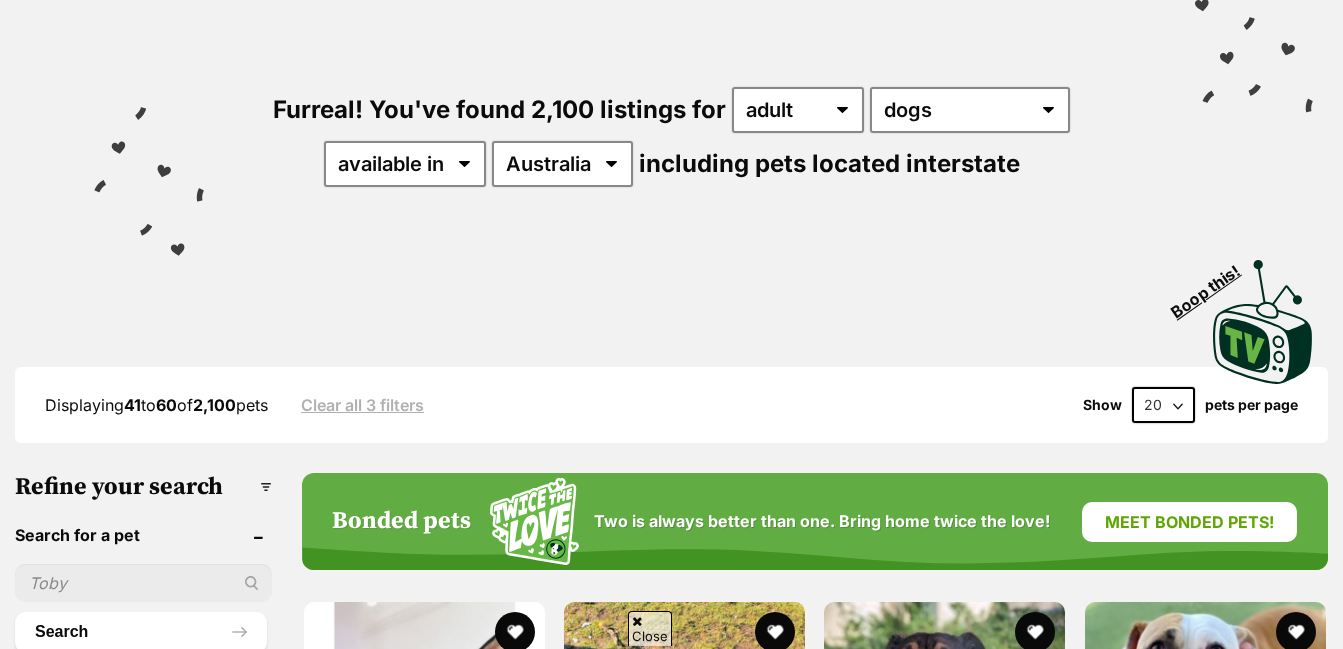 scroll, scrollTop: 400, scrollLeft: 0, axis: vertical 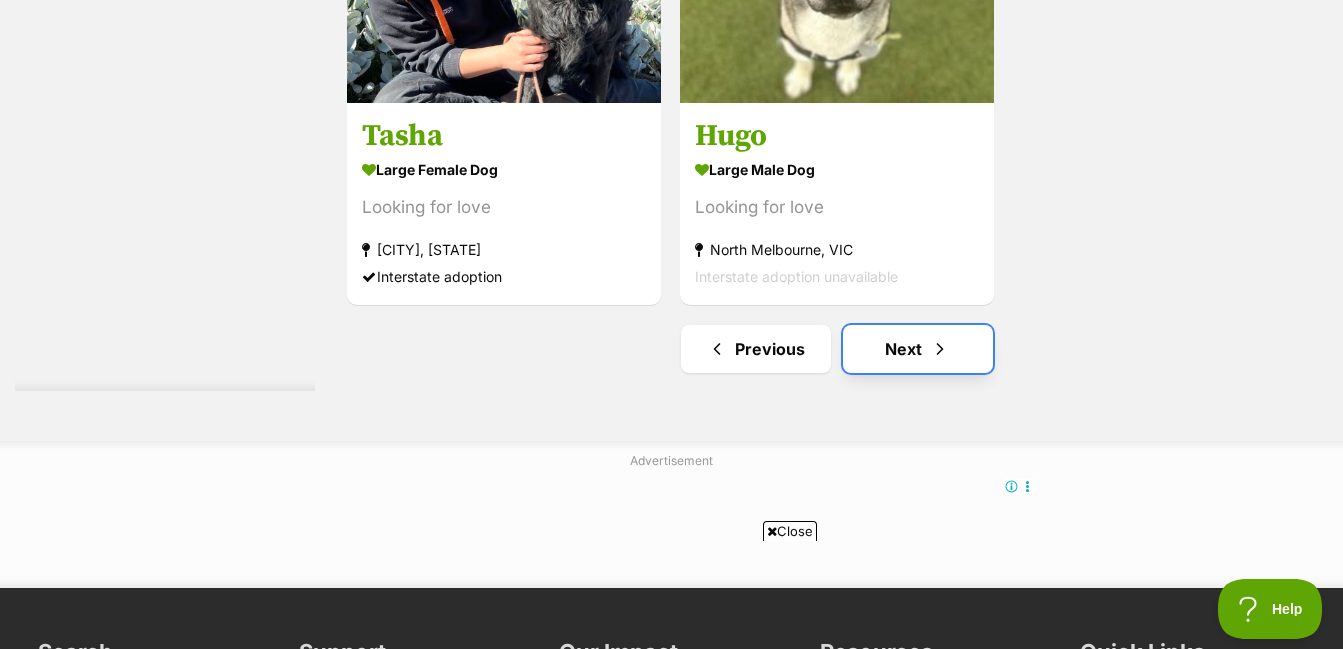 click on "Next" at bounding box center (918, 349) 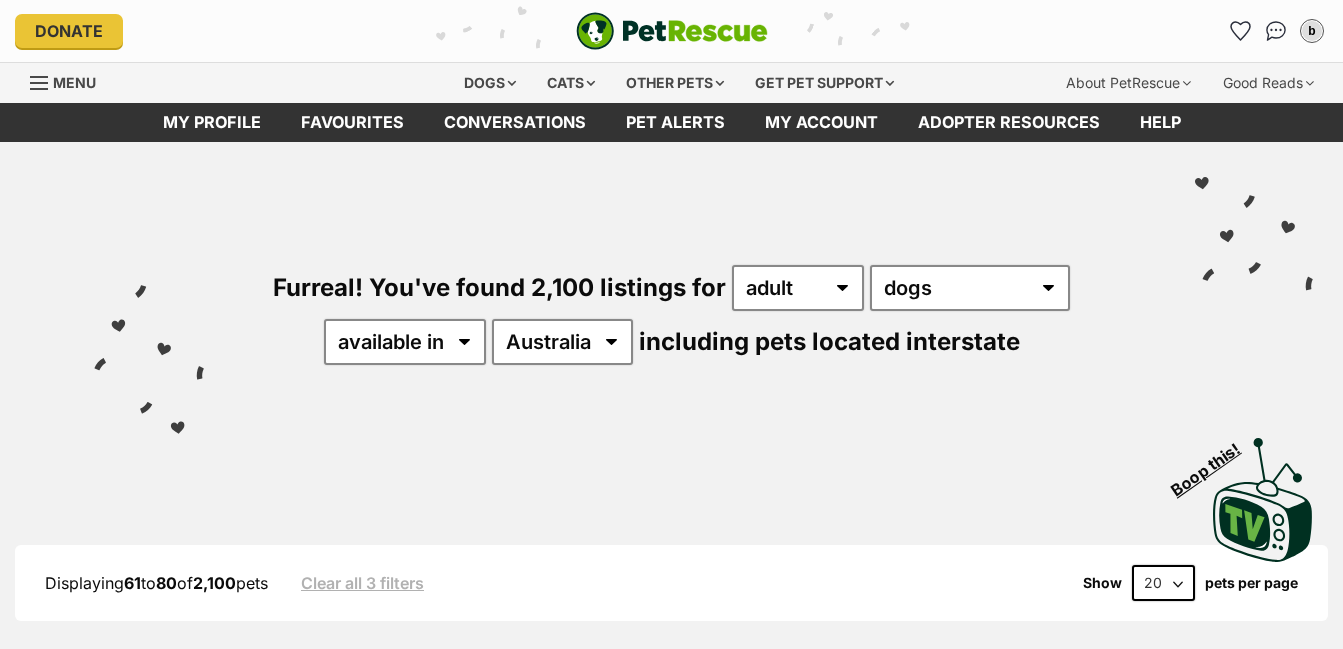 scroll, scrollTop: 0, scrollLeft: 0, axis: both 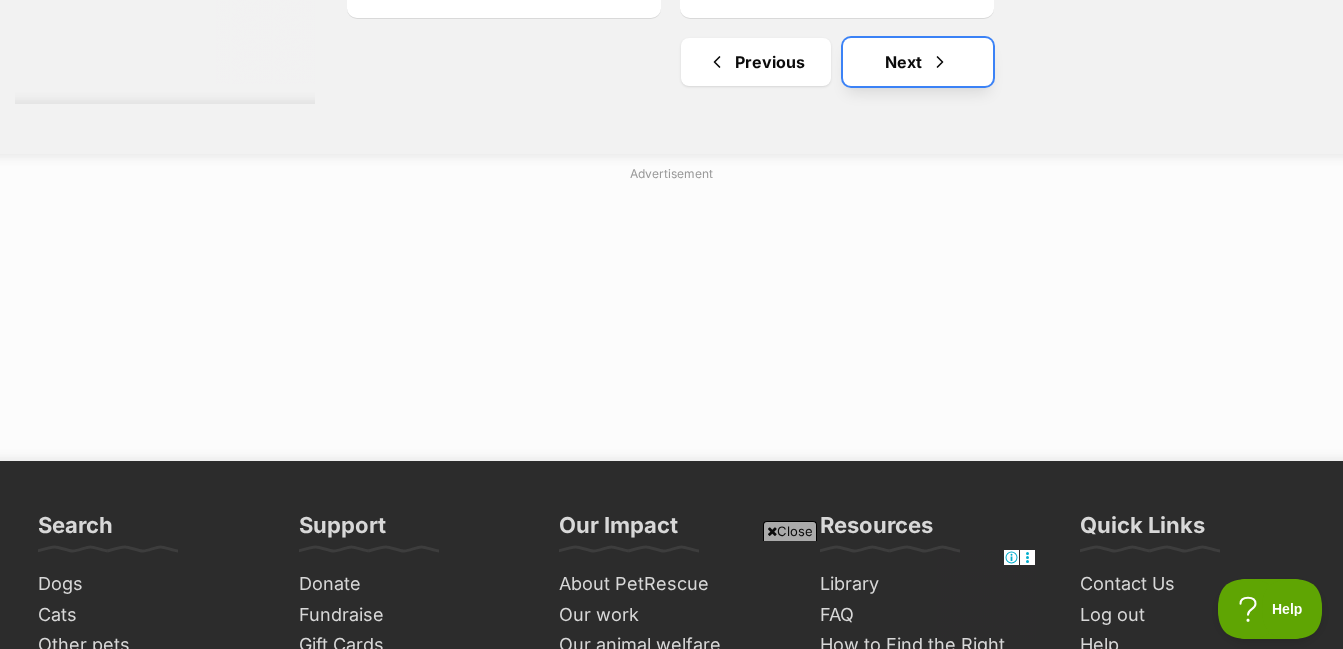 click at bounding box center (940, 62) 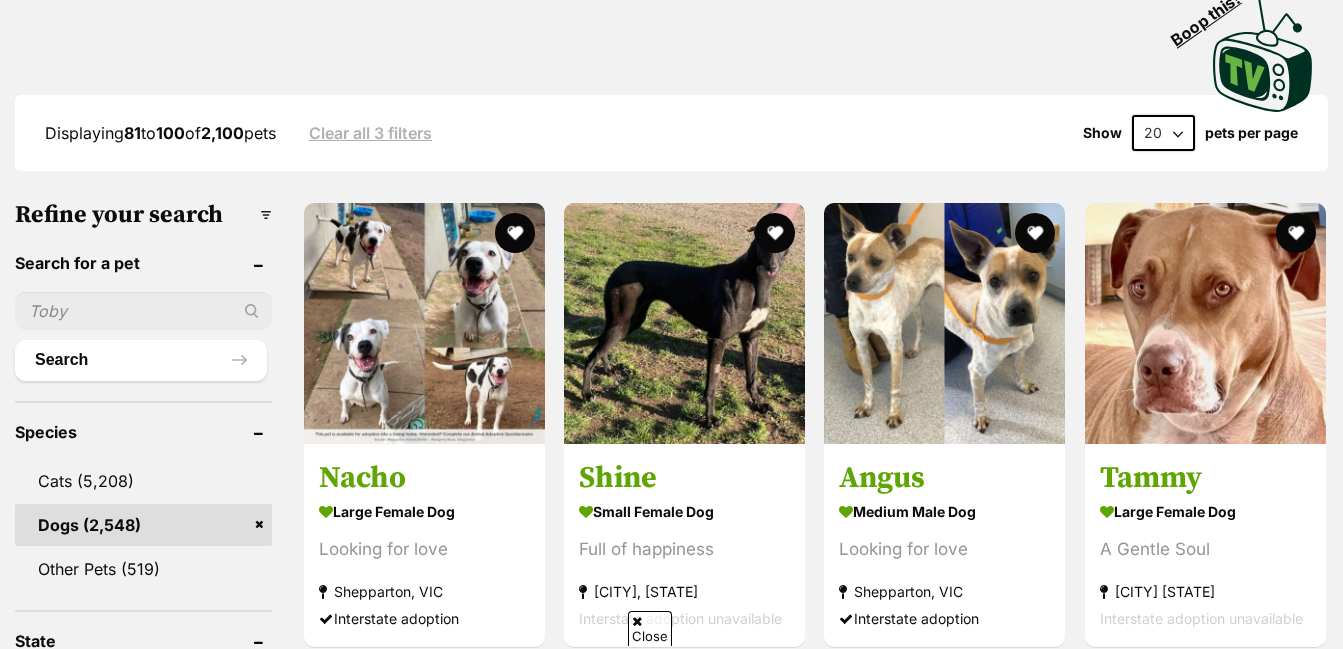scroll, scrollTop: 700, scrollLeft: 0, axis: vertical 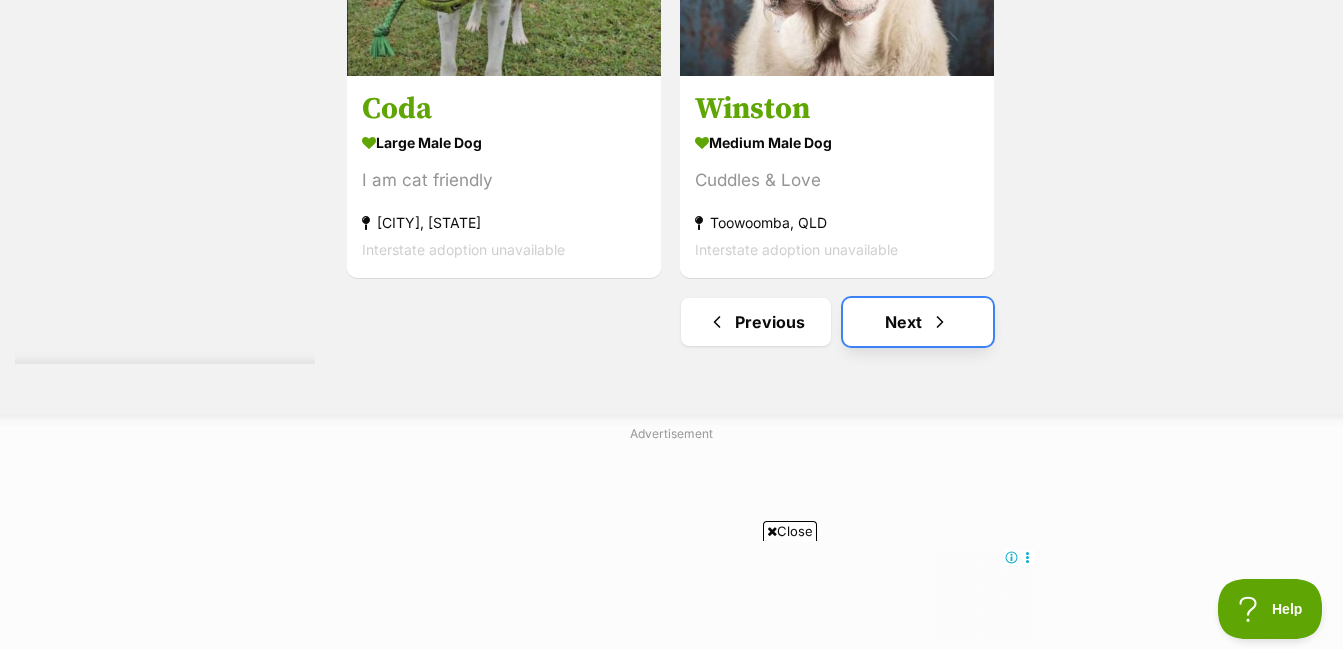 click on "Next" at bounding box center [918, 322] 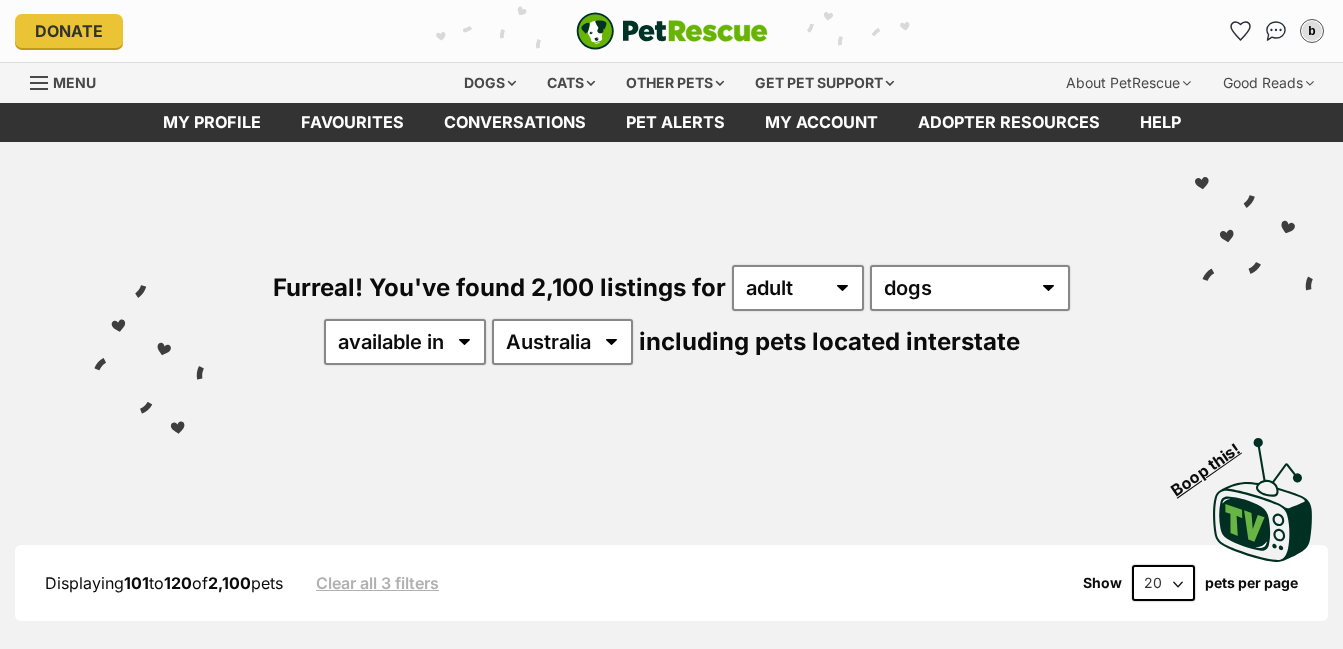 scroll, scrollTop: 0, scrollLeft: 0, axis: both 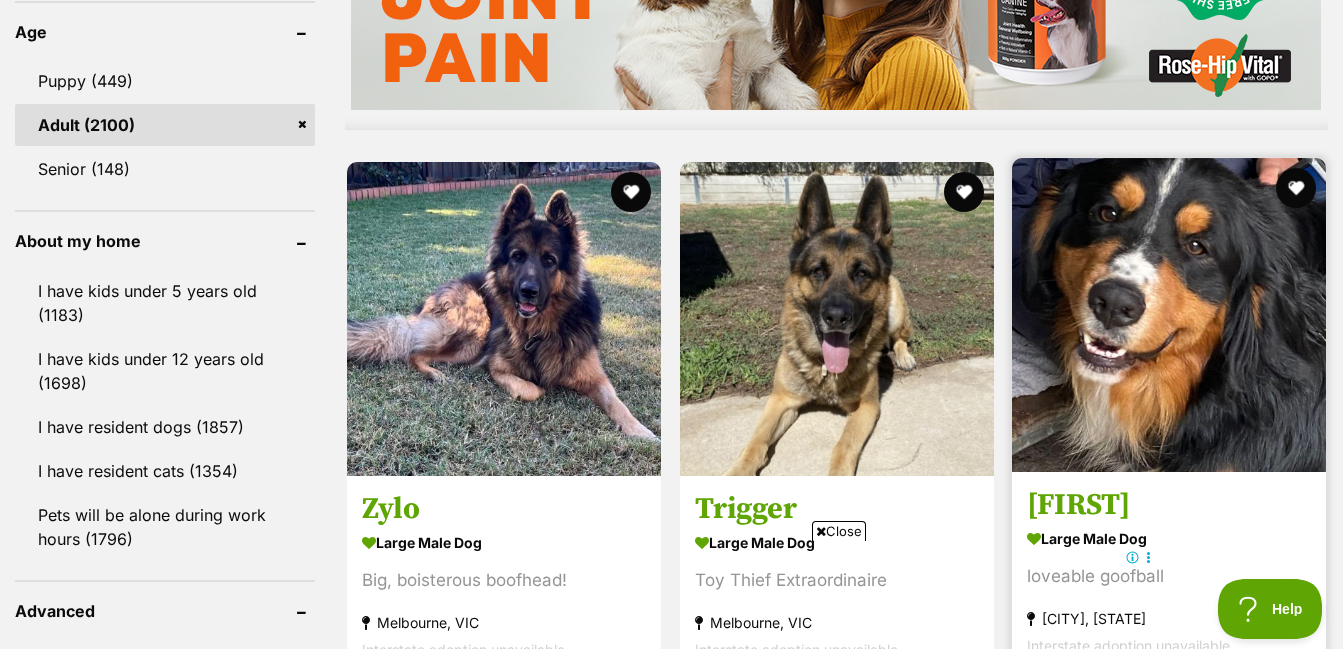 click at bounding box center [1169, 315] 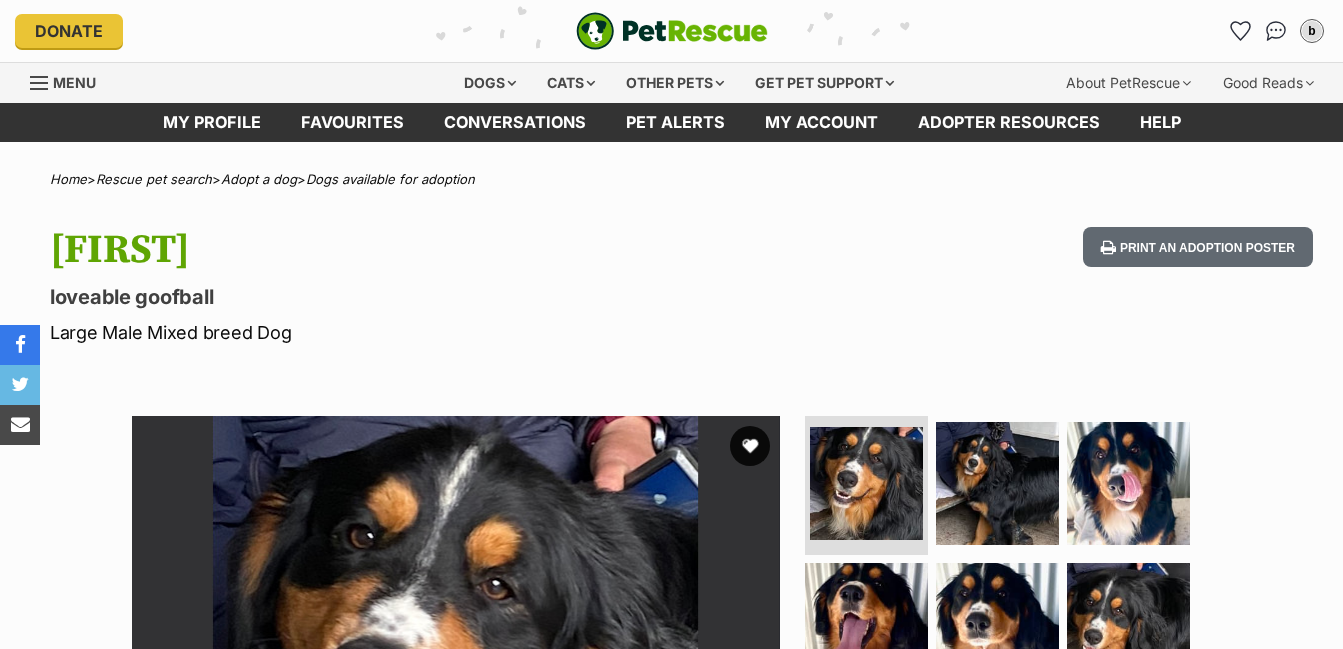 scroll, scrollTop: 0, scrollLeft: 0, axis: both 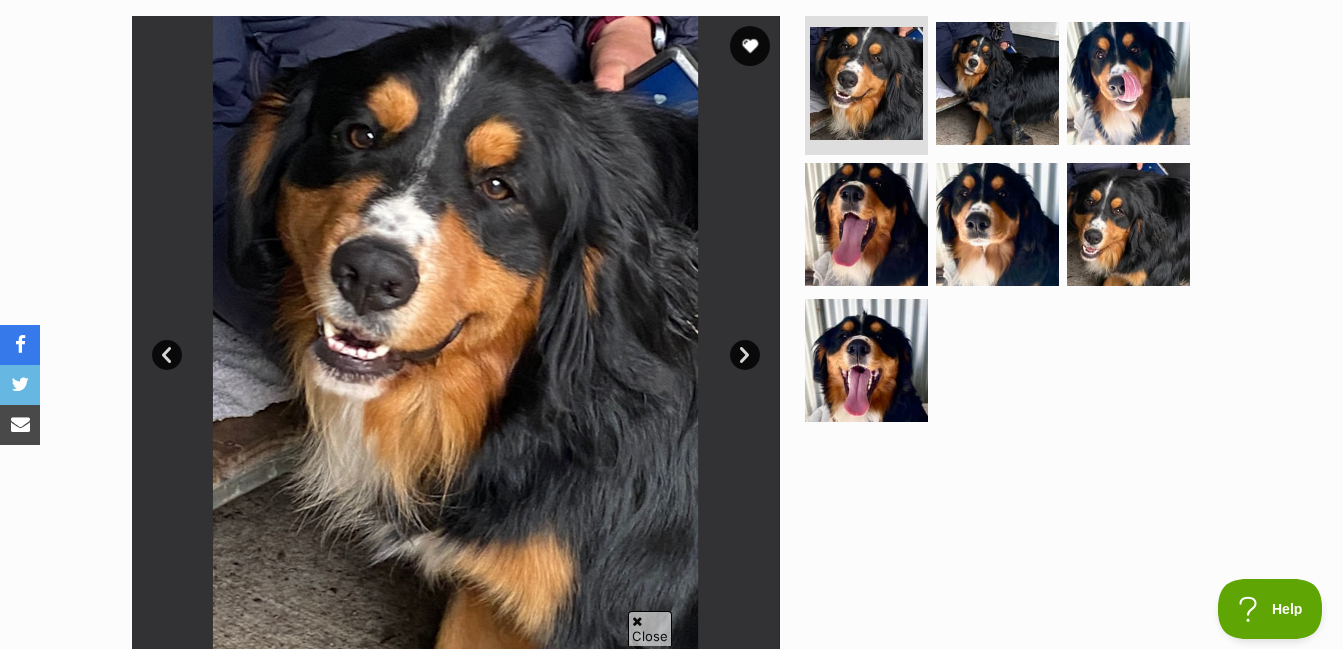 click on "Next" at bounding box center [745, 355] 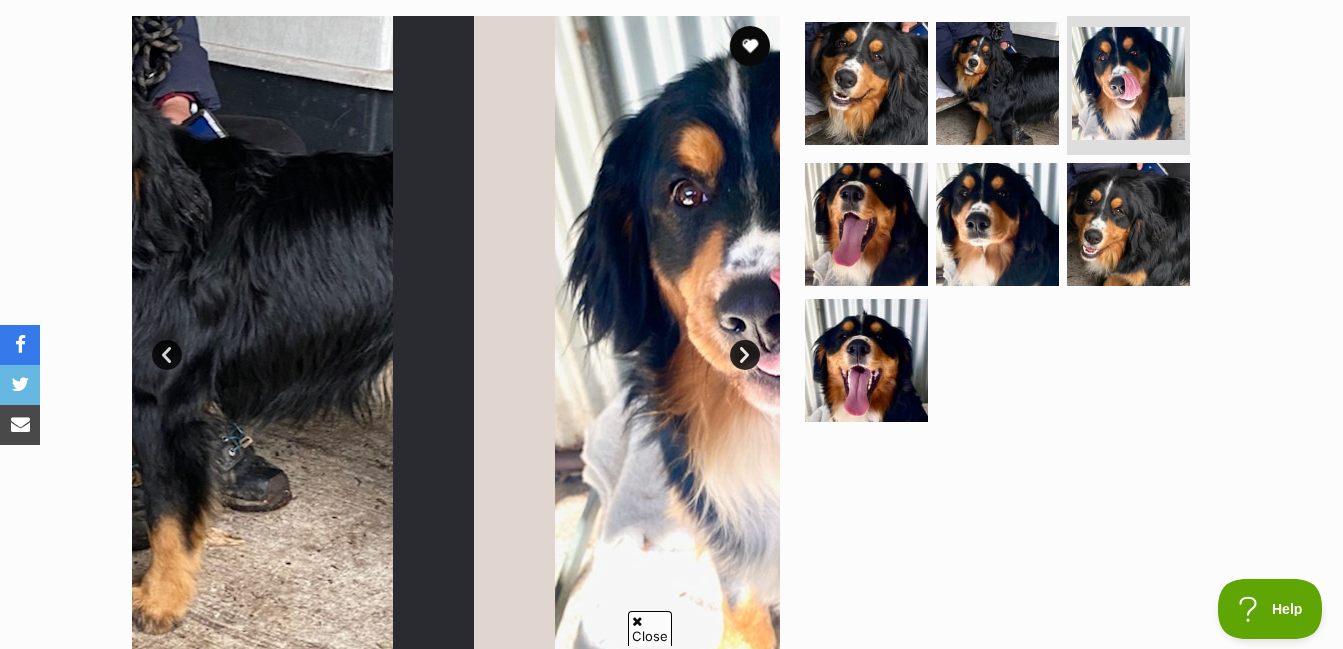scroll, scrollTop: 0, scrollLeft: 0, axis: both 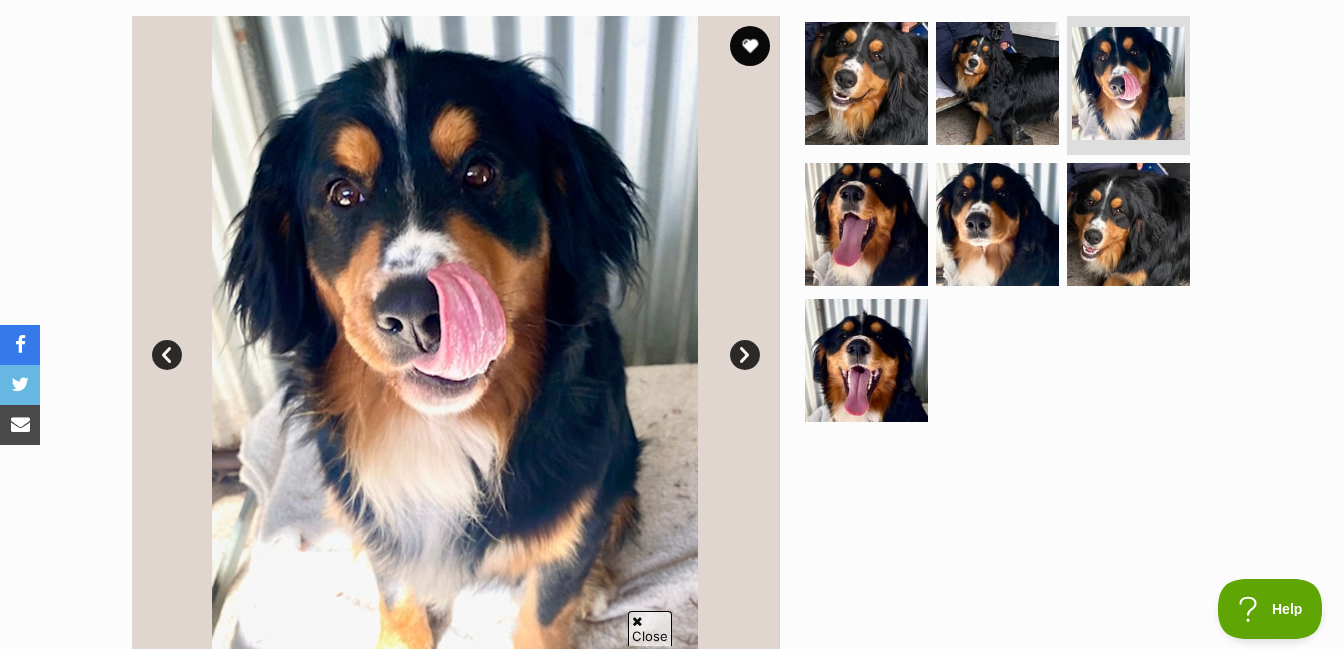 click on "Next" at bounding box center [745, 355] 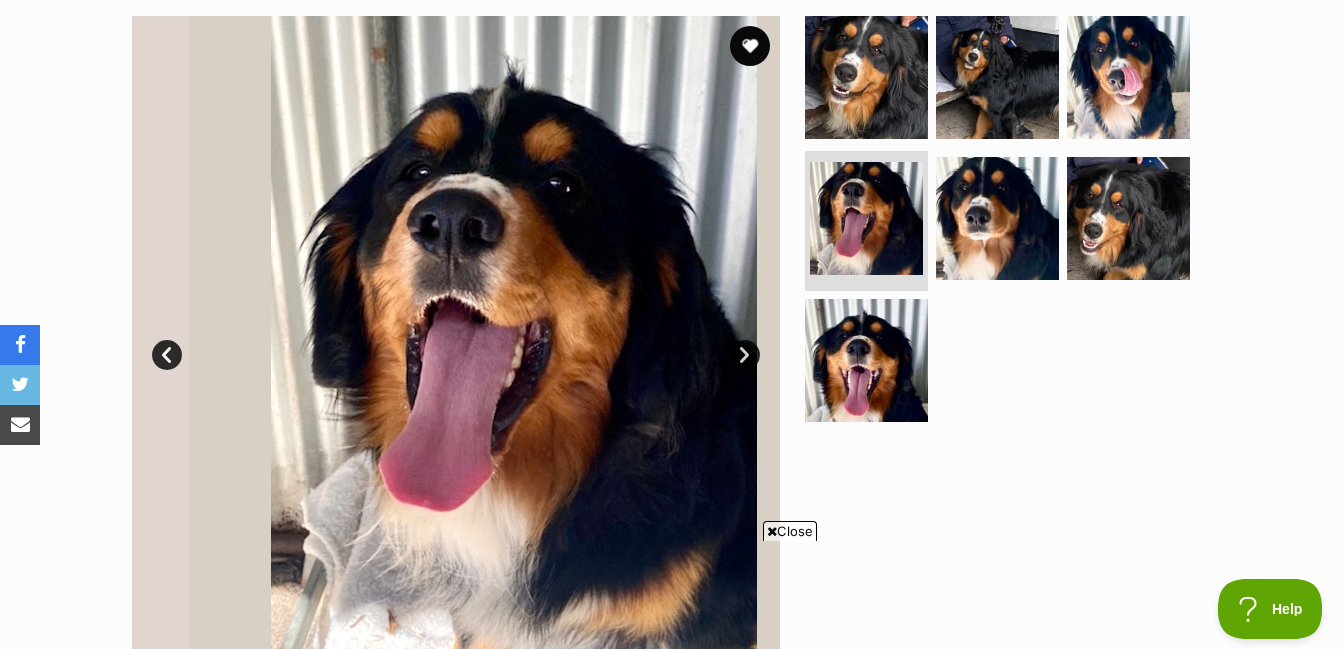 scroll, scrollTop: 0, scrollLeft: 0, axis: both 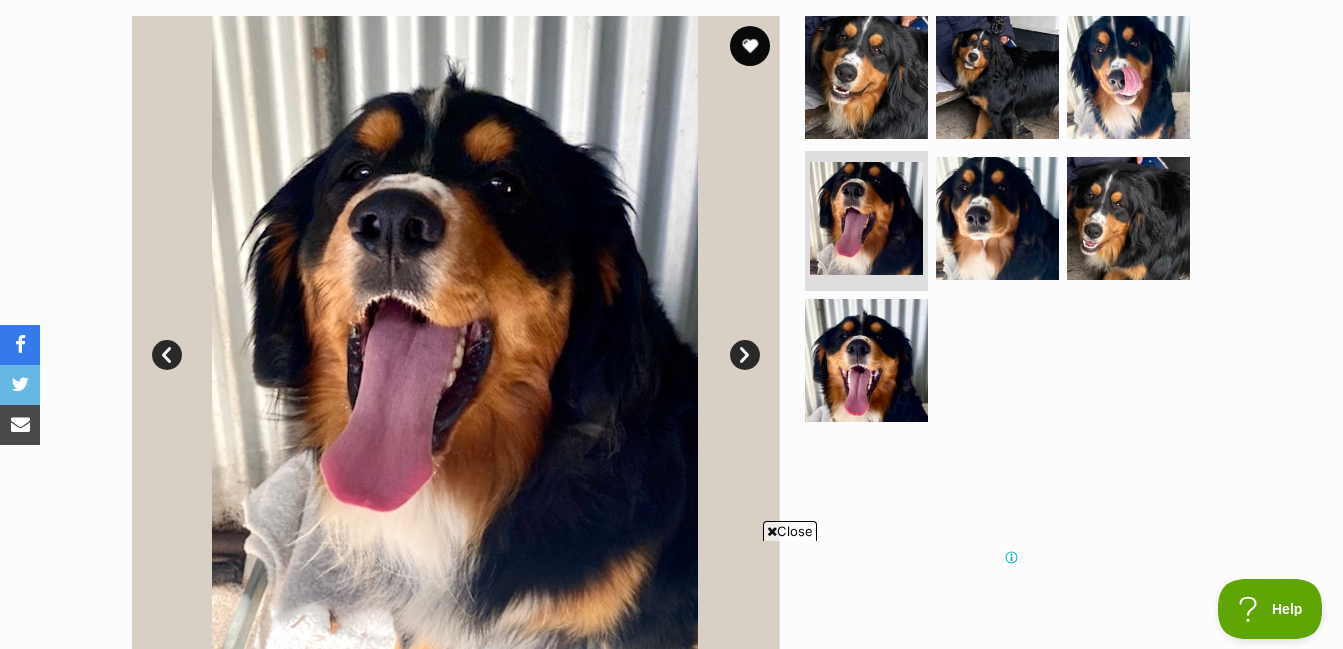 click on "Next" at bounding box center [745, 355] 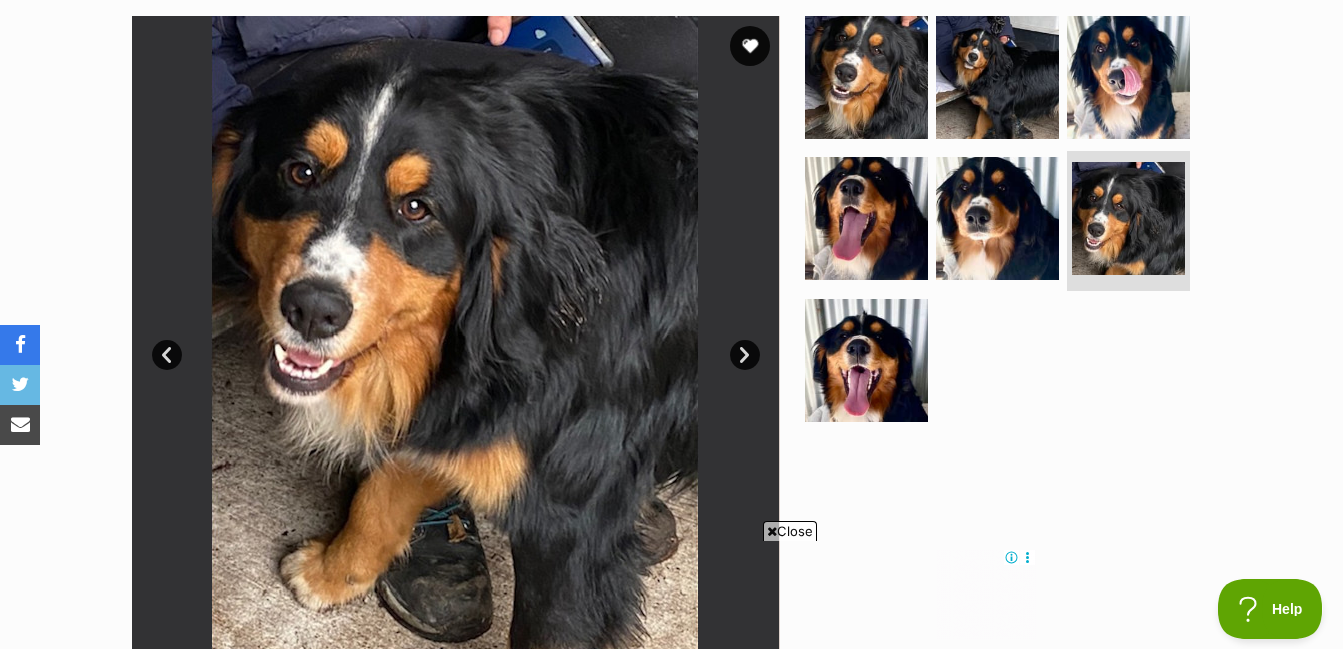 click on "Next" at bounding box center [745, 355] 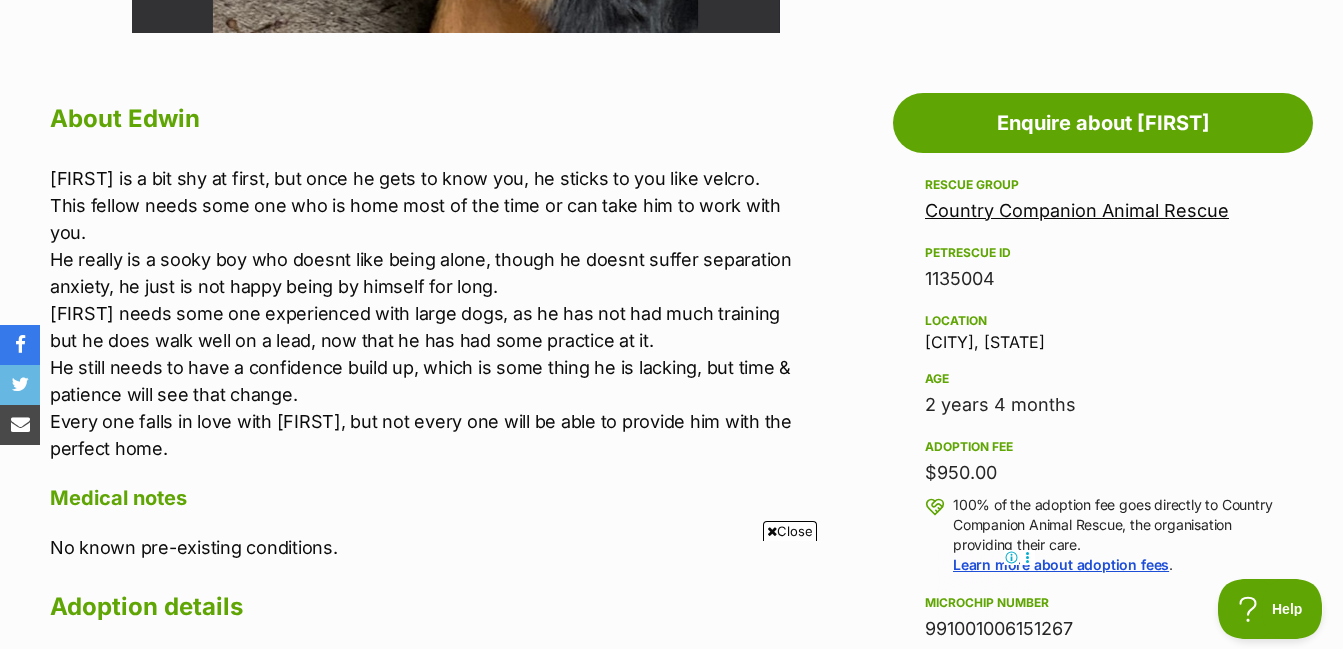 scroll, scrollTop: 1000, scrollLeft: 0, axis: vertical 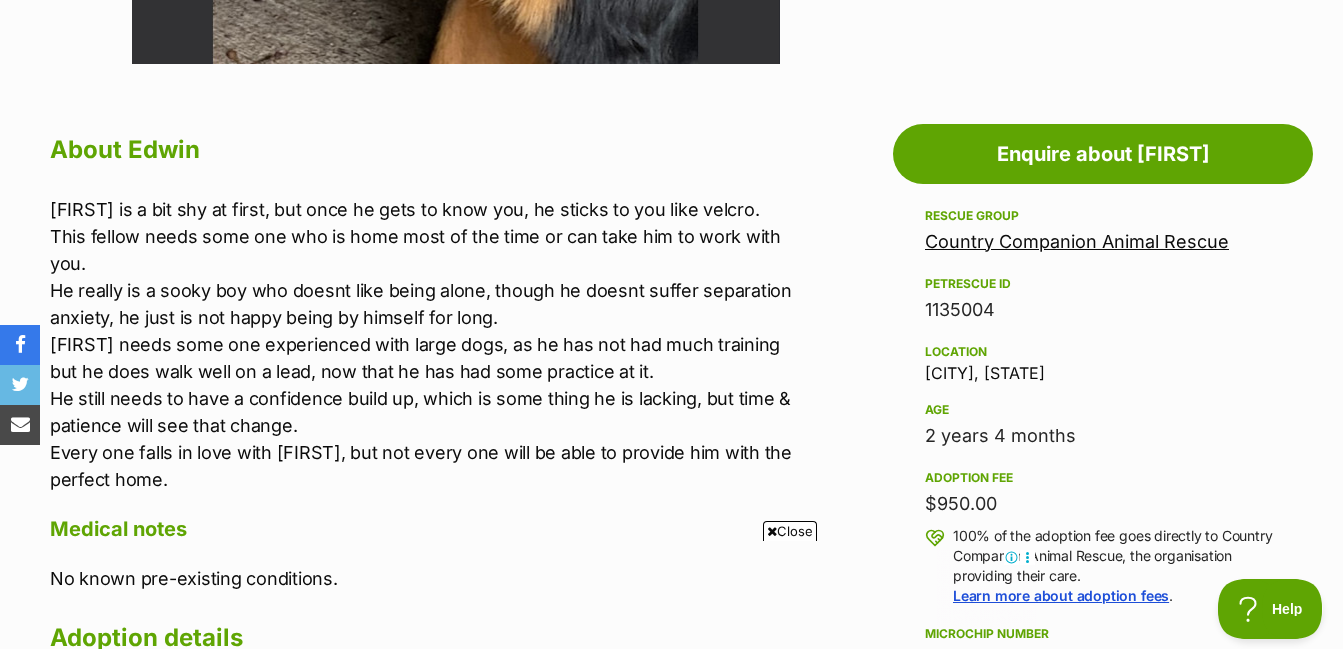 click on "Country Companion Animal Rescue" at bounding box center [1077, 241] 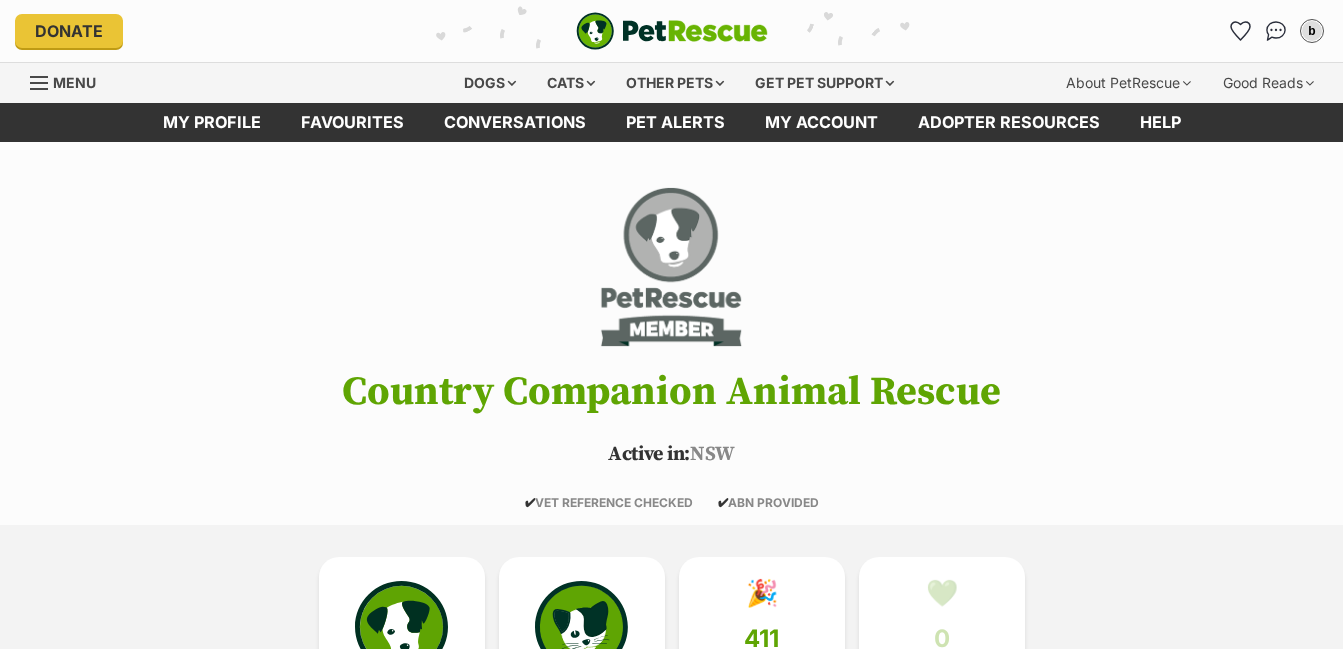 scroll, scrollTop: 0, scrollLeft: 0, axis: both 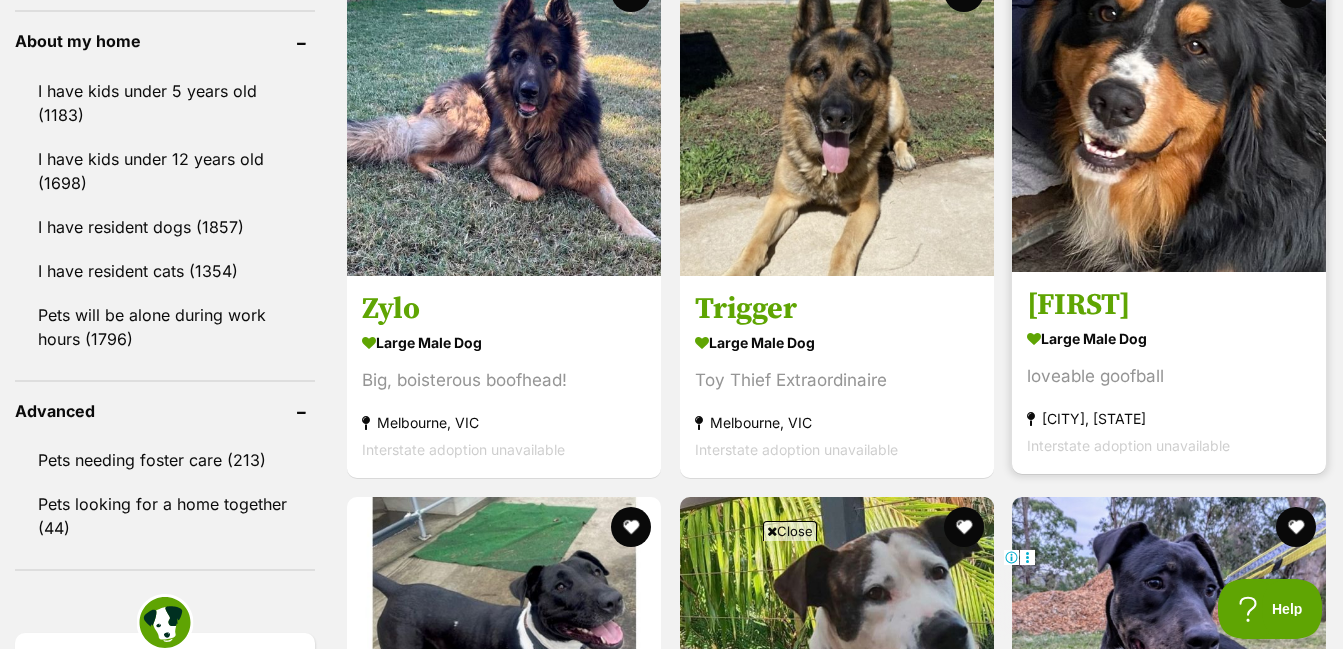 click at bounding box center [1169, 115] 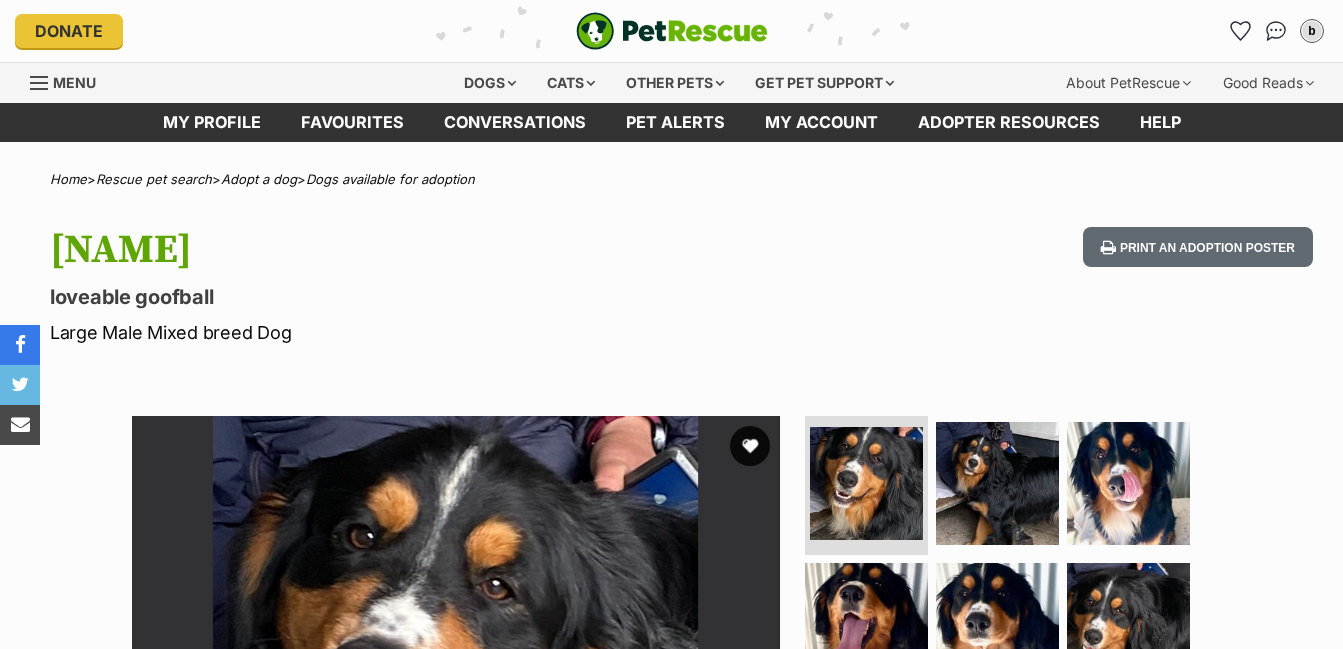 scroll, scrollTop: 0, scrollLeft: 0, axis: both 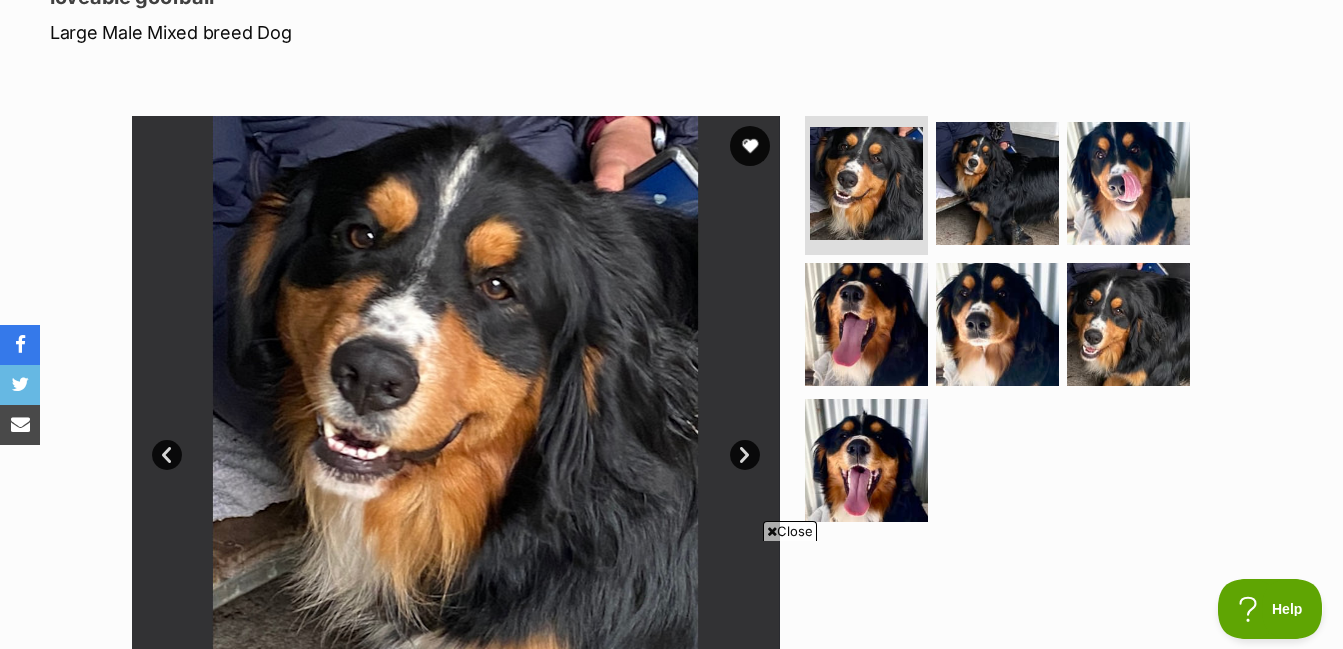 click on "Next" at bounding box center [745, 455] 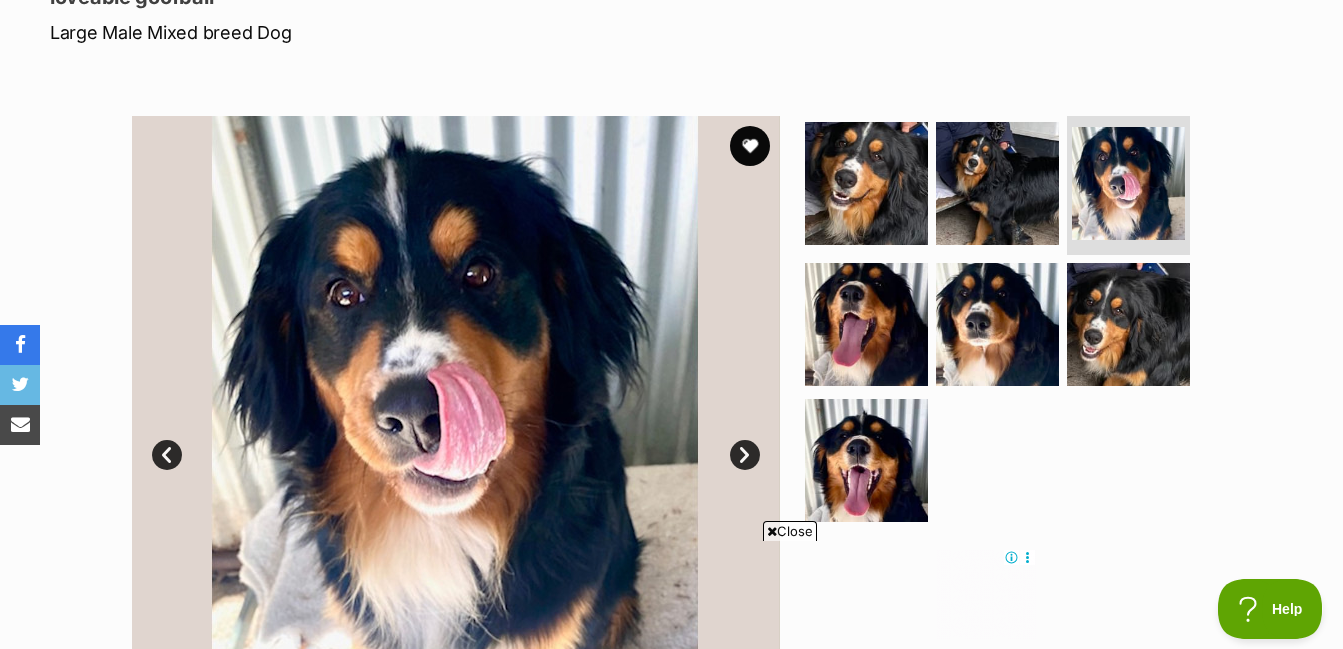 scroll, scrollTop: 0, scrollLeft: 0, axis: both 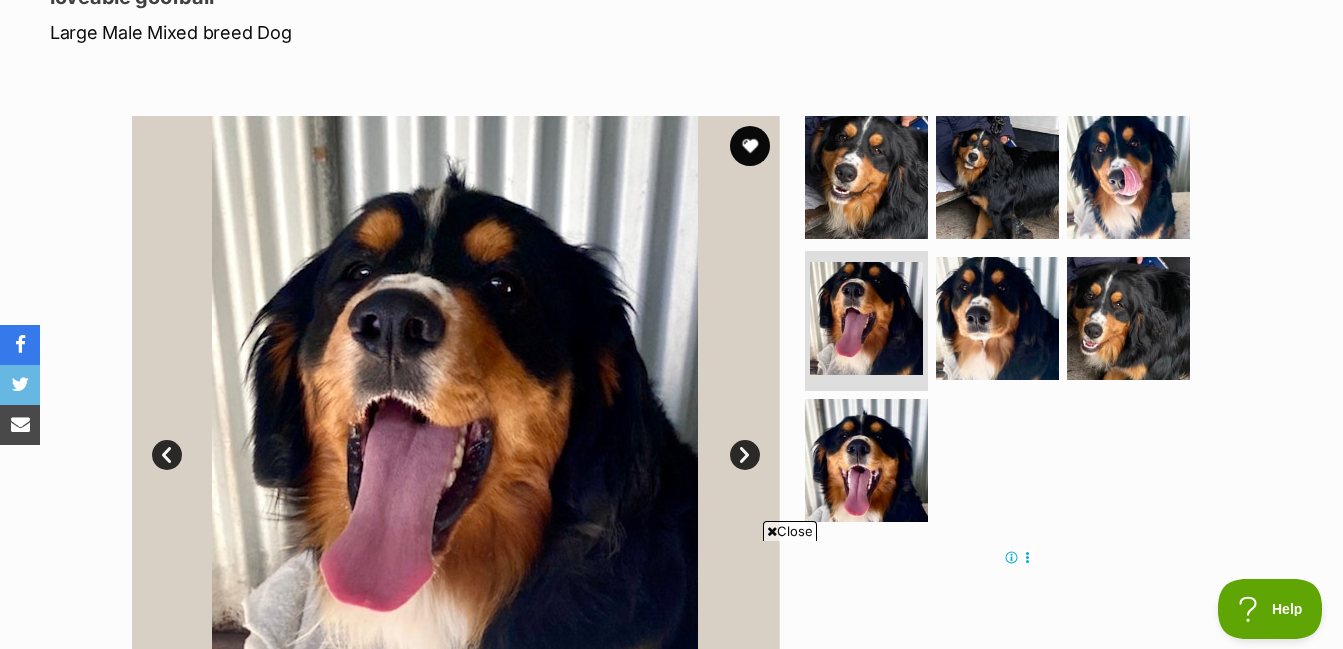 click on "Next" at bounding box center [745, 455] 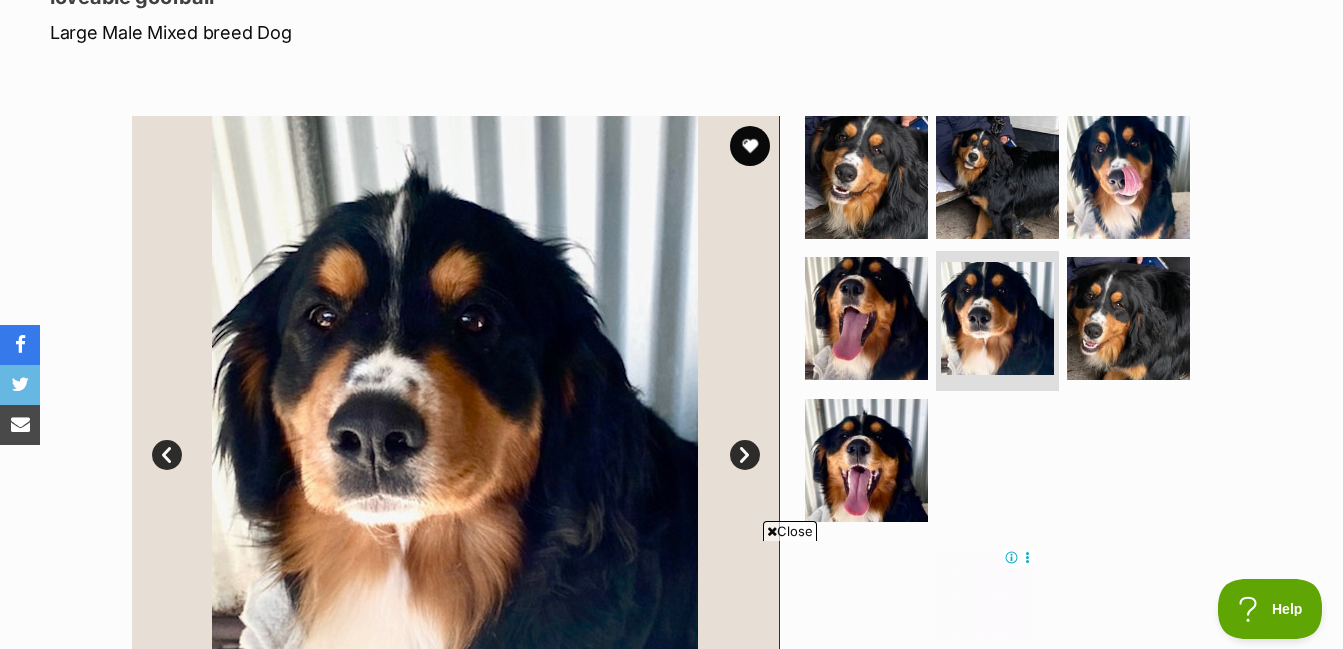scroll, scrollTop: 0, scrollLeft: 0, axis: both 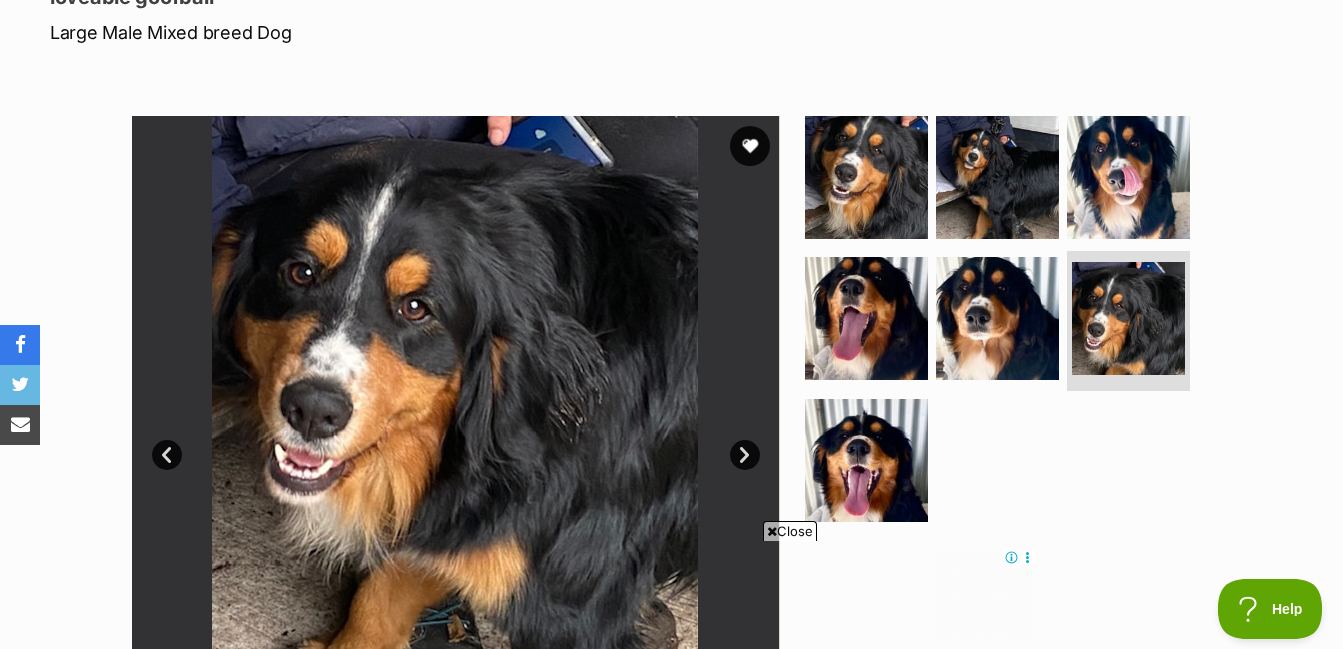 click on "Next" at bounding box center (745, 455) 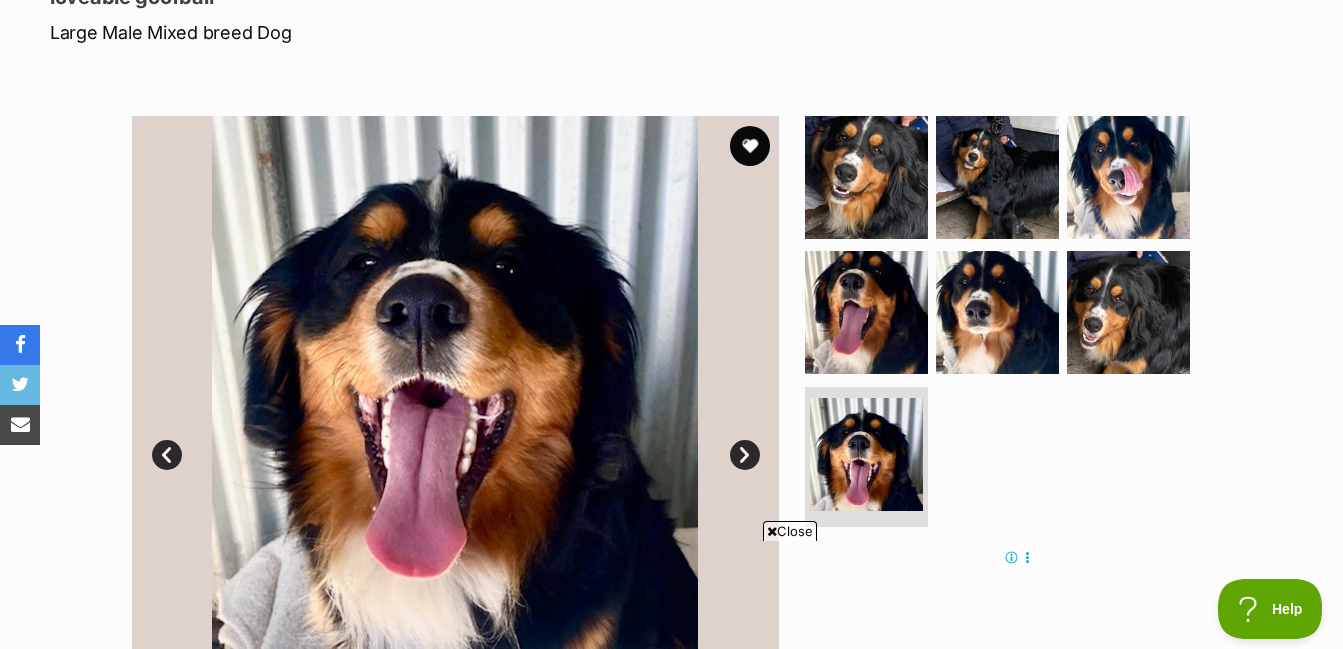 click on "Next" at bounding box center (745, 455) 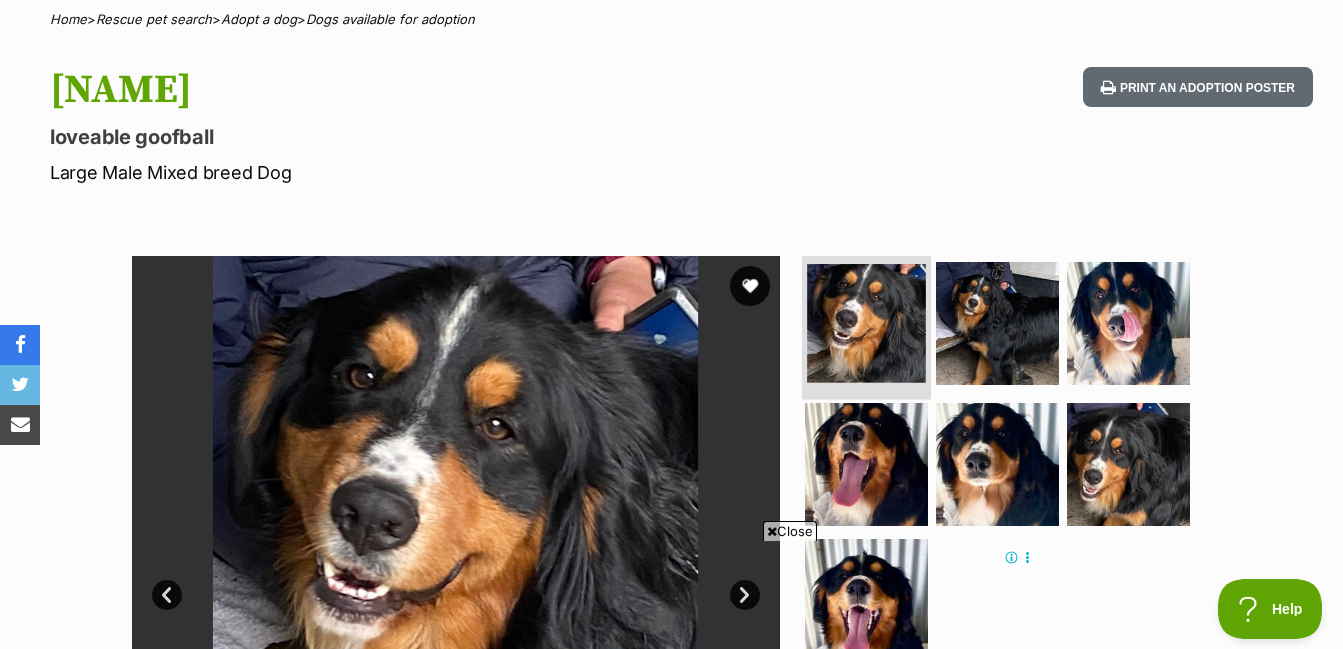 scroll, scrollTop: 400, scrollLeft: 0, axis: vertical 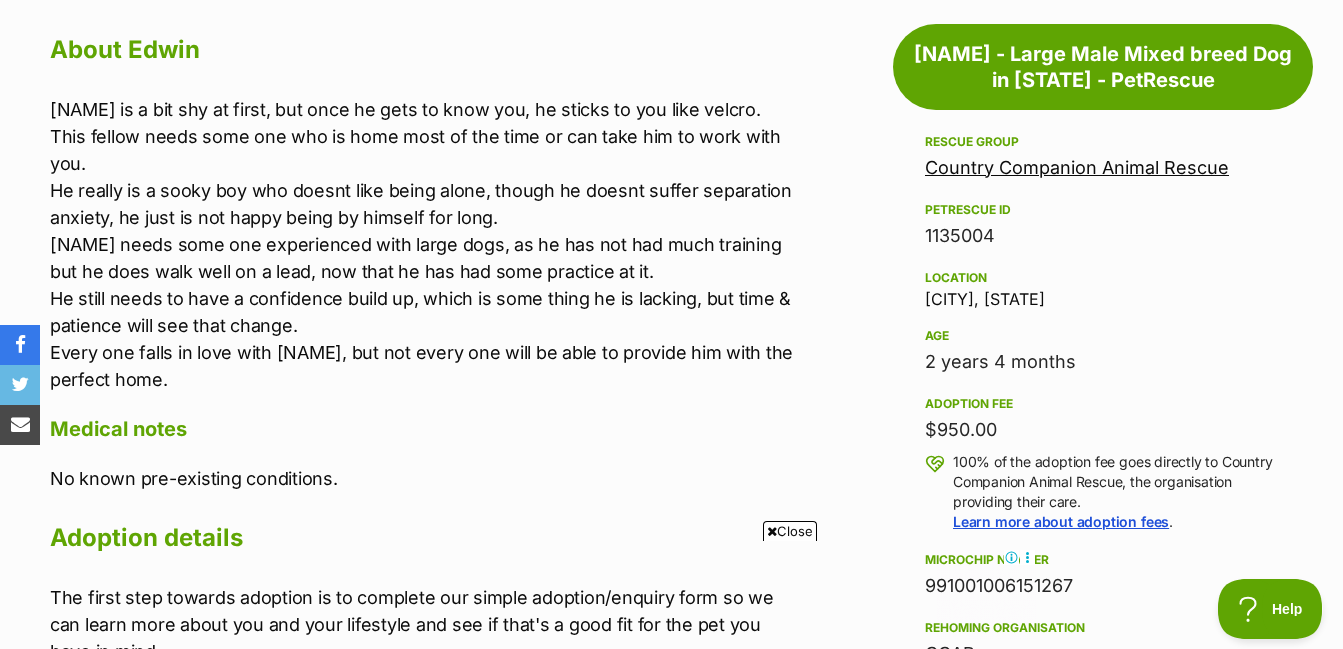 click on "Country Companion Animal Rescue" at bounding box center (1077, 167) 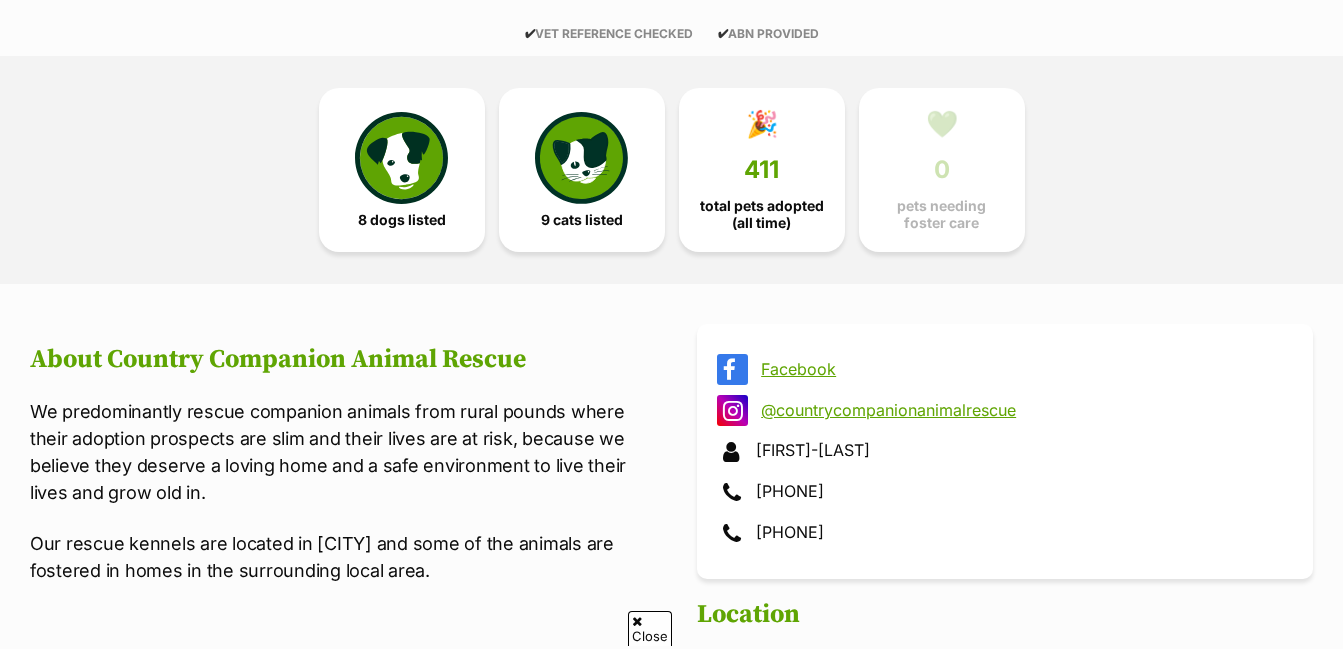 scroll, scrollTop: 500, scrollLeft: 0, axis: vertical 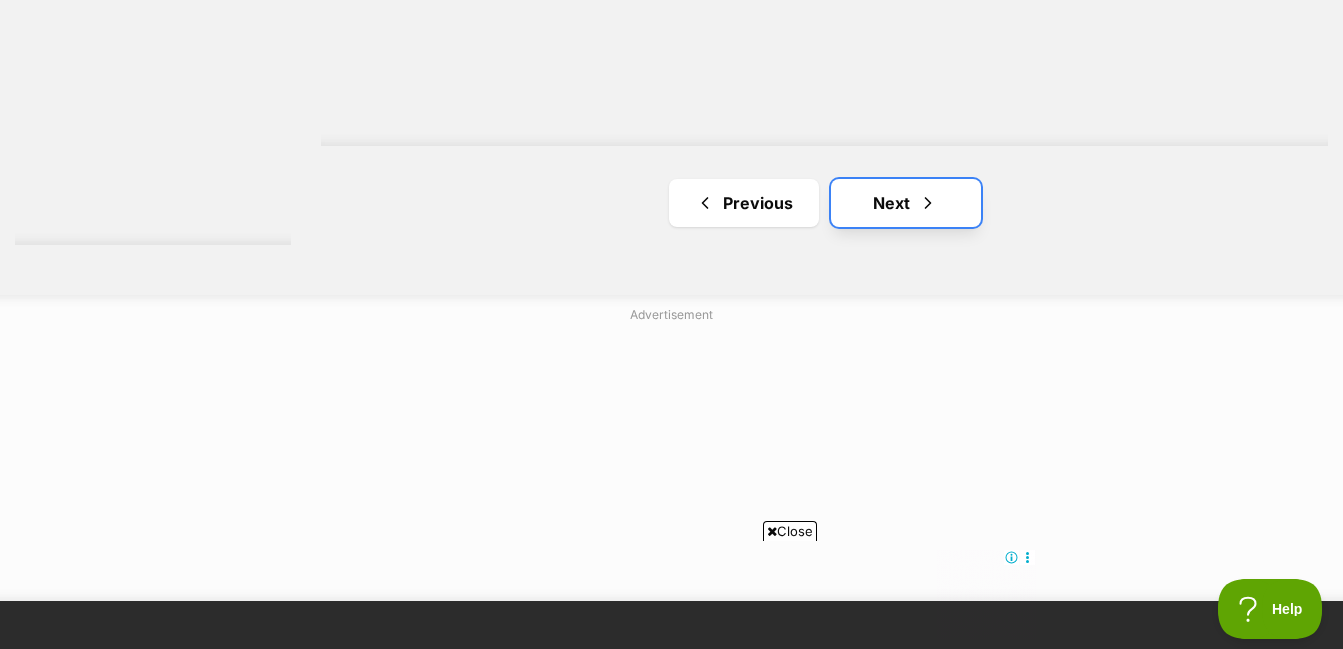 click on "Next" at bounding box center (906, 203) 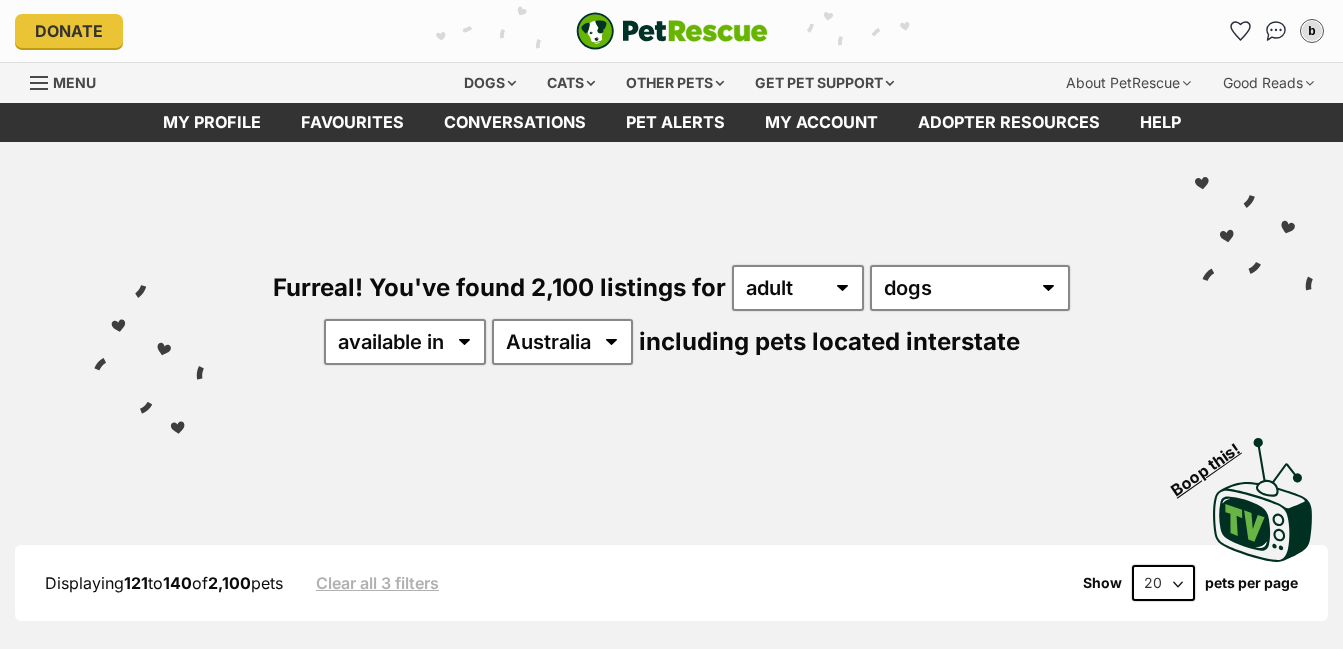 scroll, scrollTop: 0, scrollLeft: 0, axis: both 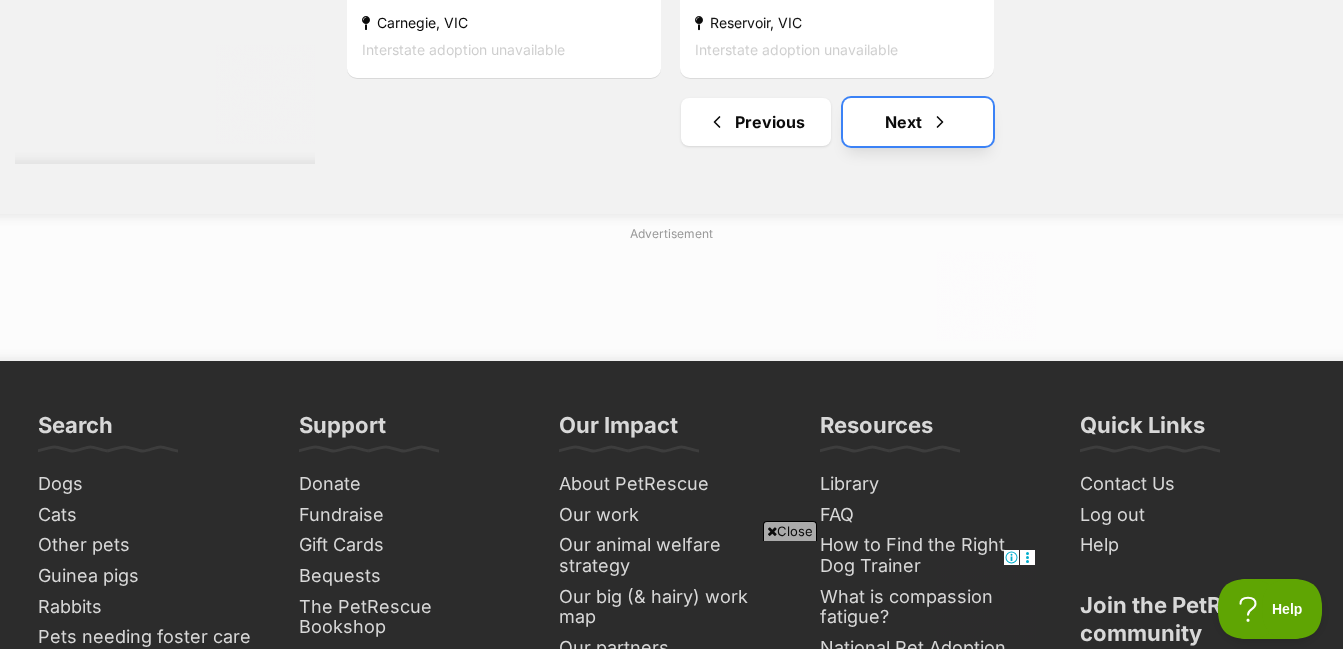 click on "Next" at bounding box center (918, 122) 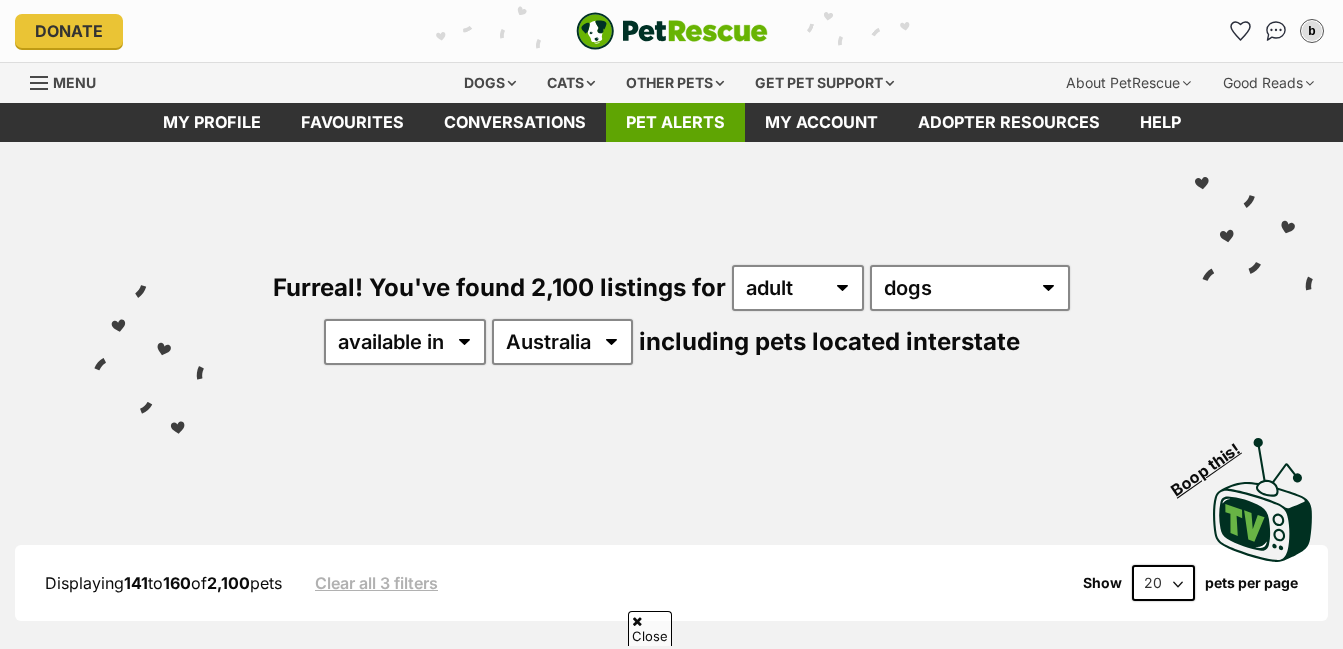 scroll, scrollTop: 100, scrollLeft: 0, axis: vertical 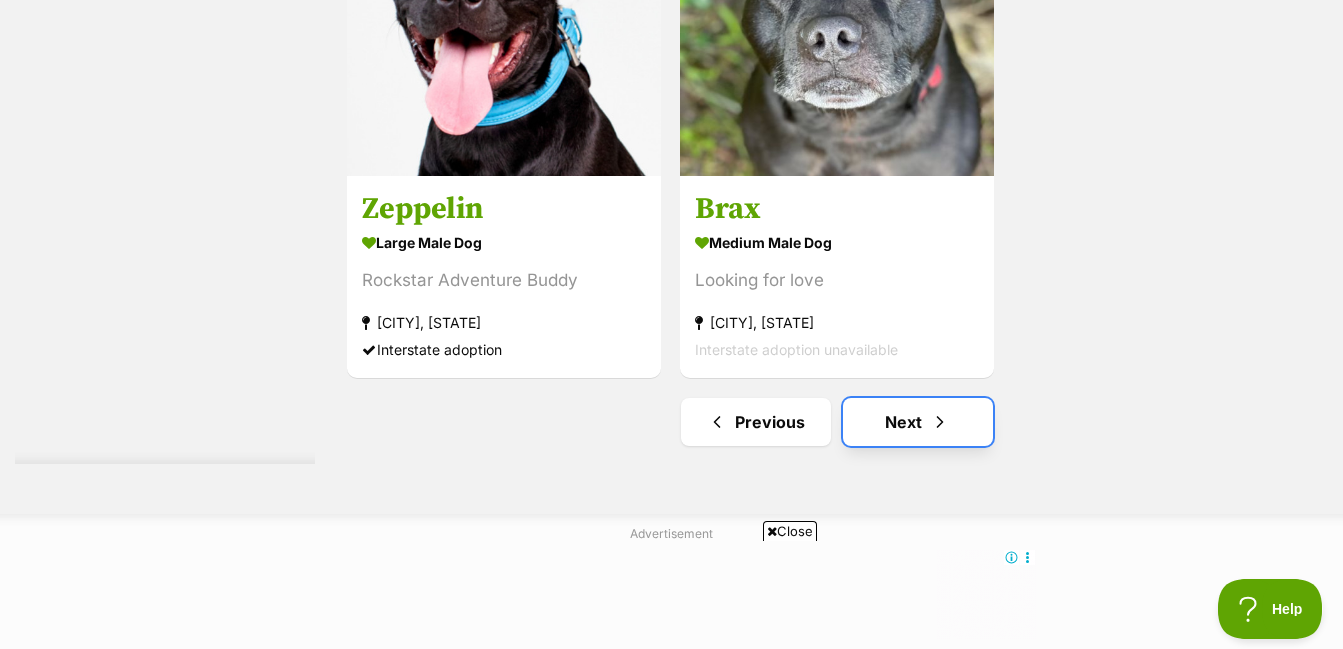 click at bounding box center [940, 422] 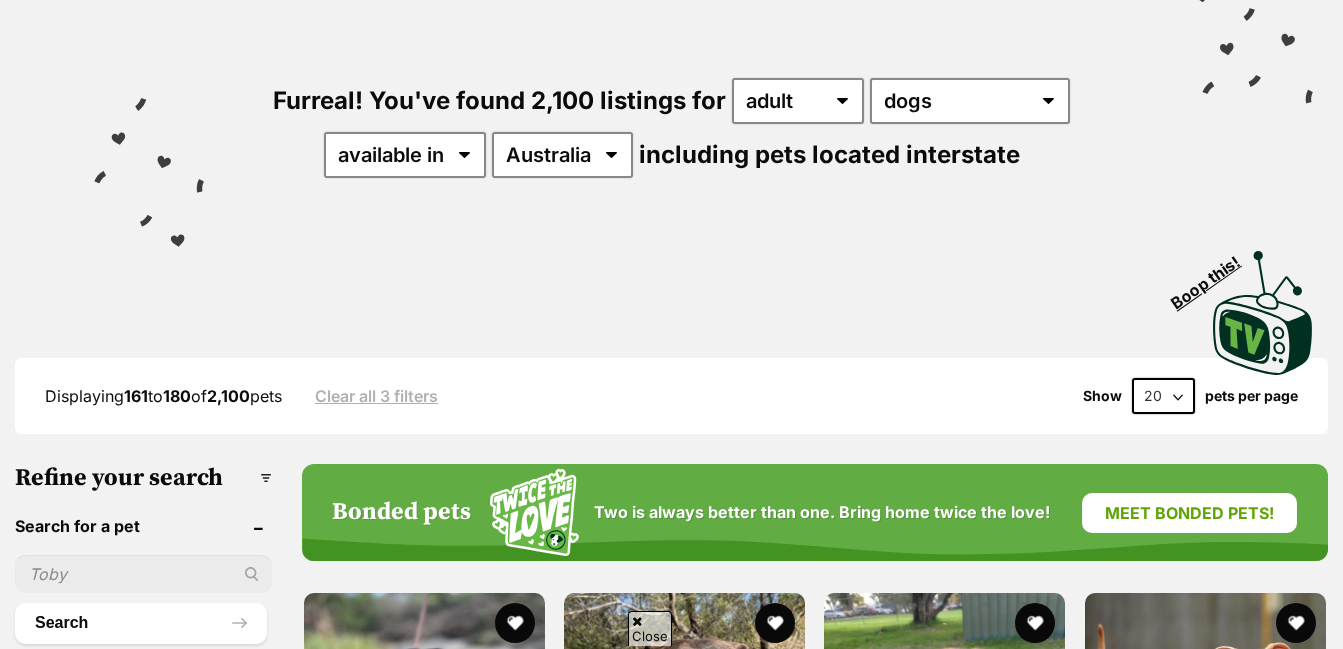 scroll, scrollTop: 200, scrollLeft: 0, axis: vertical 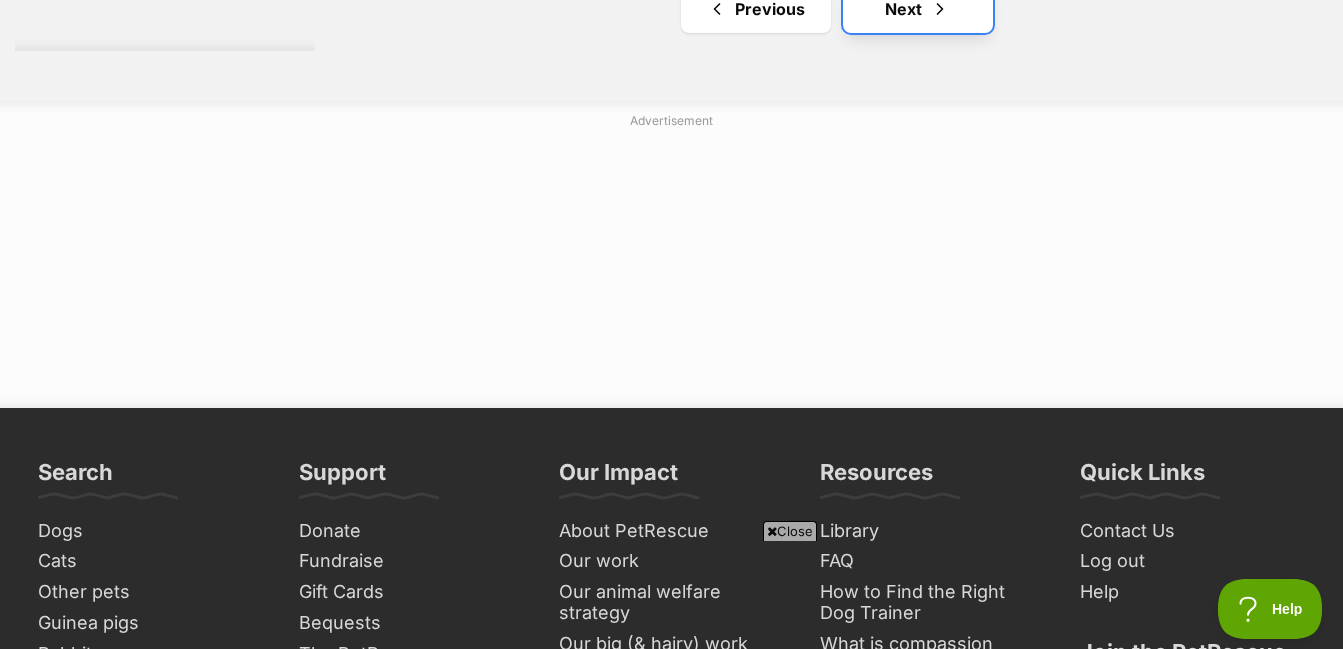 click on "Next" at bounding box center (918, 9) 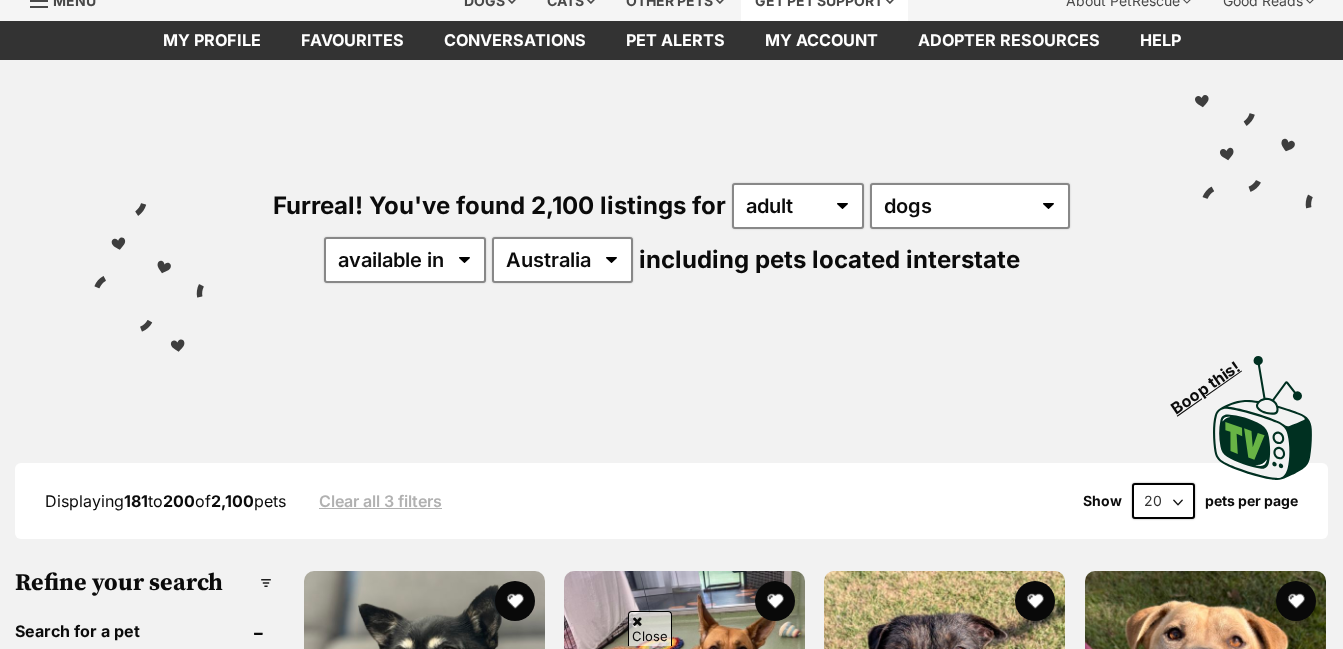 scroll, scrollTop: 300, scrollLeft: 0, axis: vertical 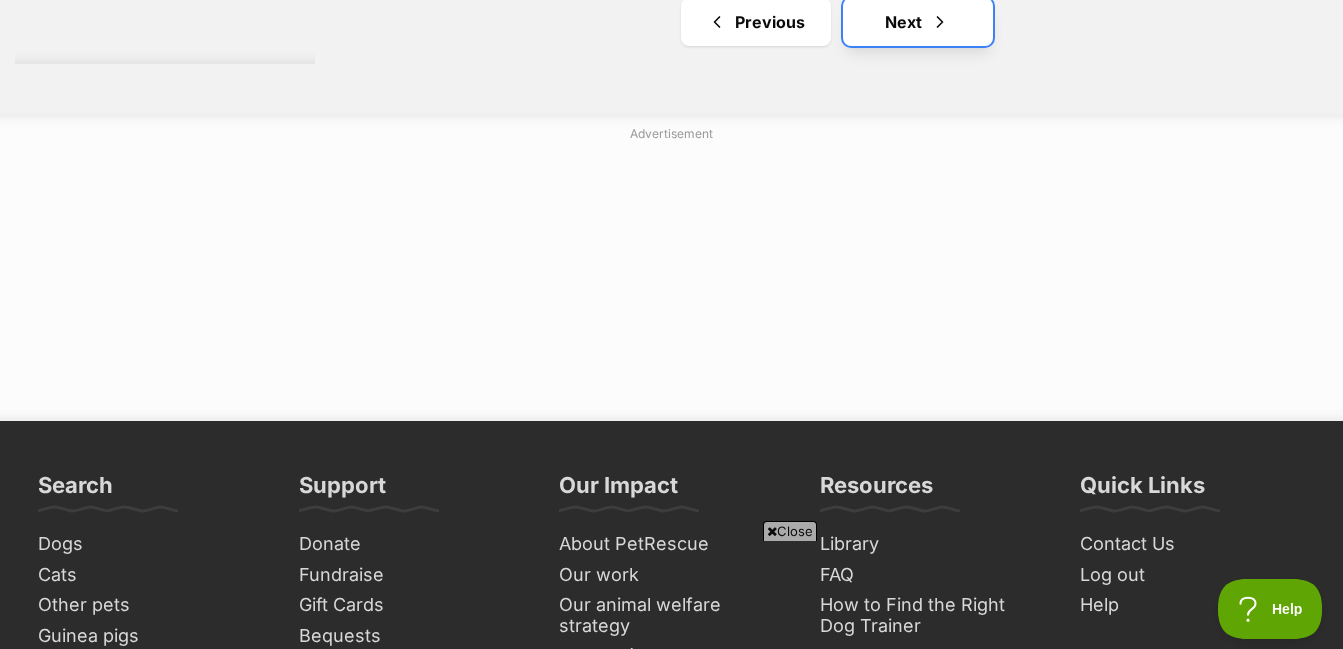 click on "Next" at bounding box center [918, 22] 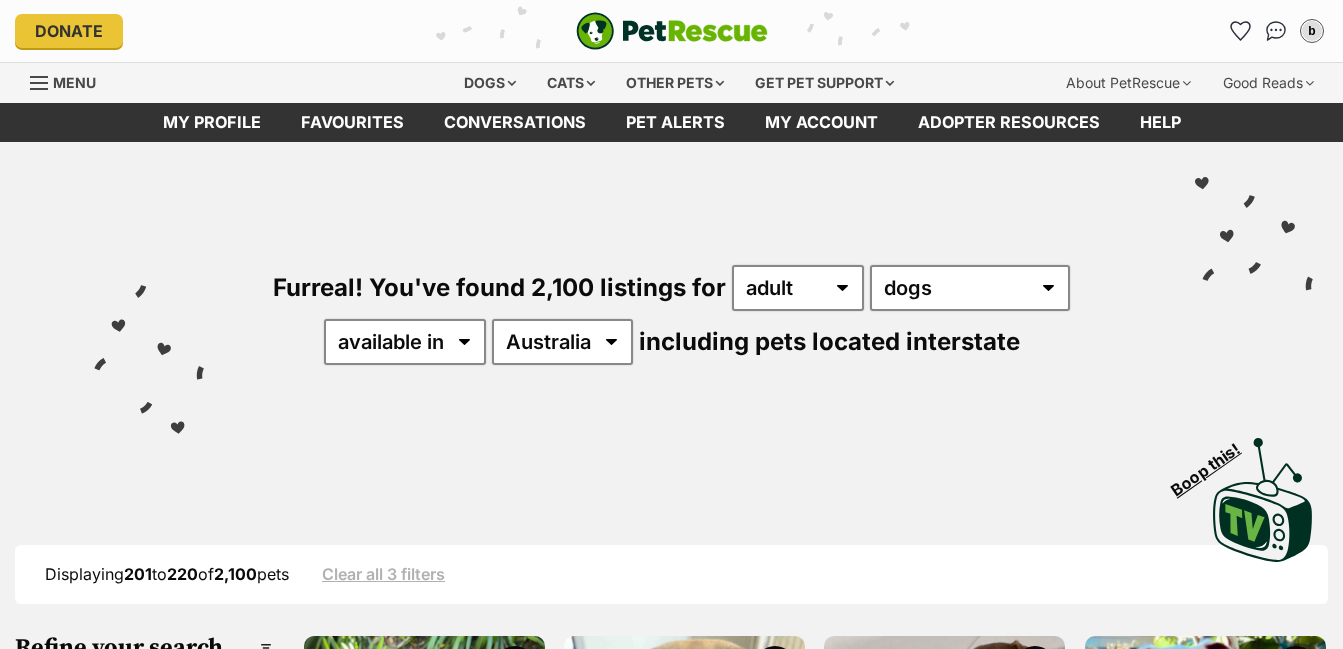 scroll, scrollTop: 0, scrollLeft: 0, axis: both 